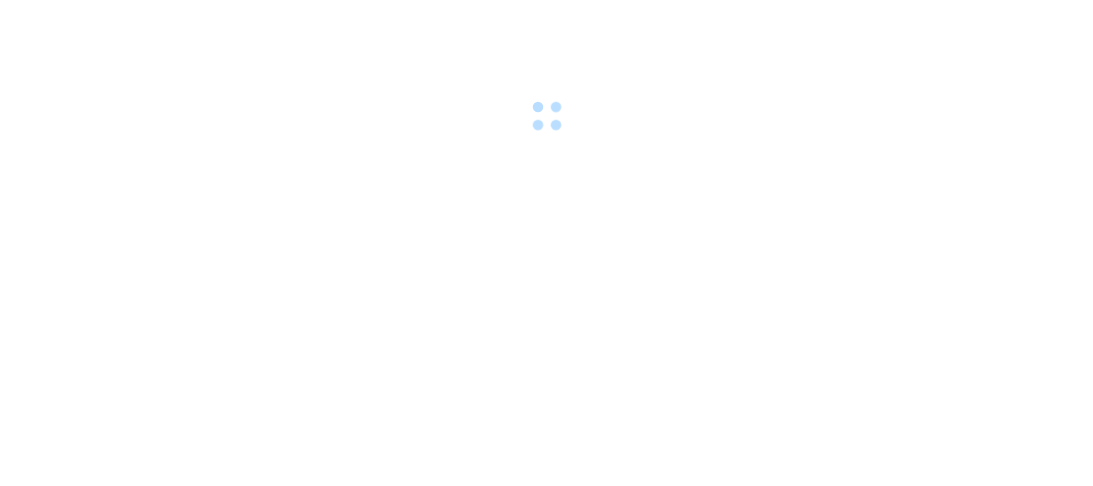 scroll, scrollTop: 0, scrollLeft: 0, axis: both 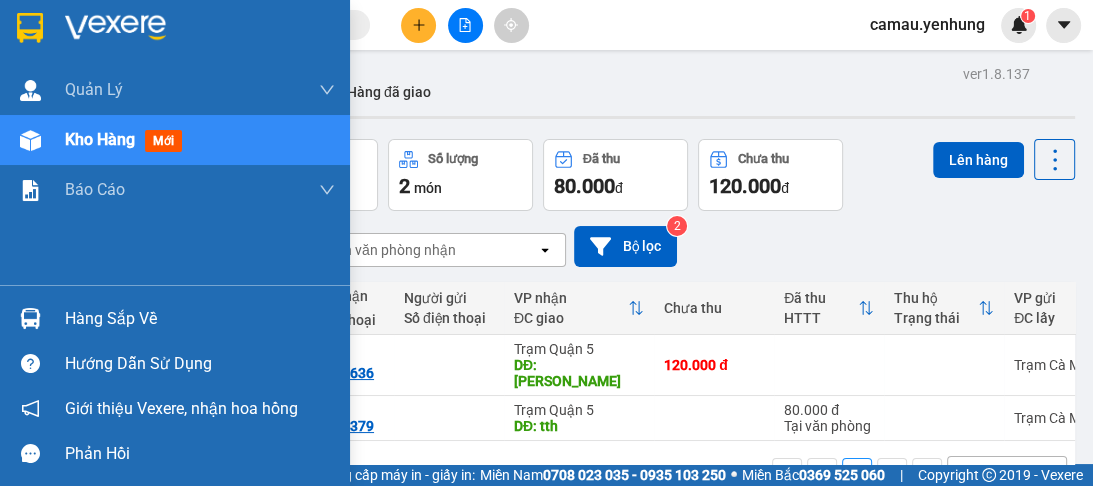 click at bounding box center [30, 318] 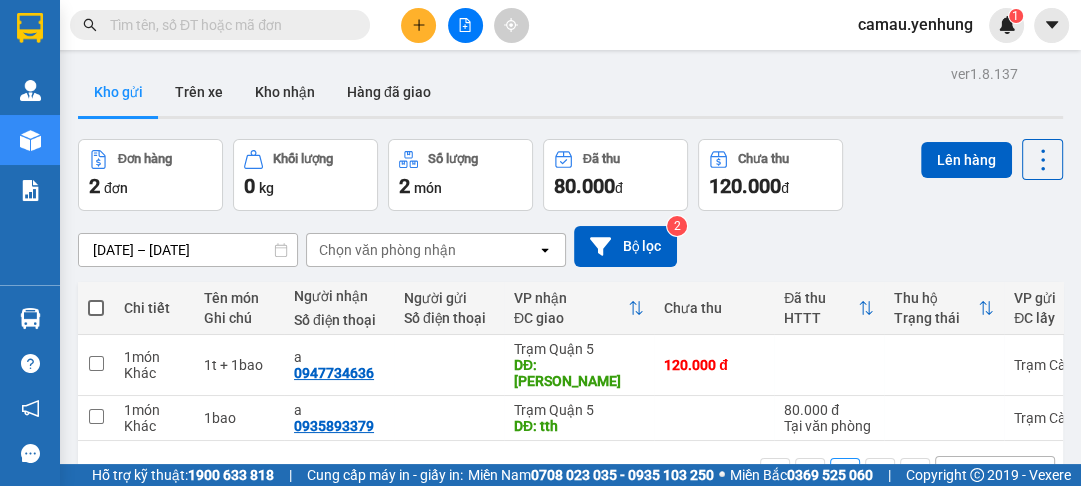 click on "Kết quả [PERSON_NAME] ( 0 )  Bộ lọc  No Data camau.yenhung 1     [PERSON_NAME] [PERSON_NAME] khách hàng mới     Kho hàng mới     [PERSON_NAME] [PERSON_NAME] 1: [PERSON_NAME] [PERSON_NAME] [PERSON_NAME] [PERSON_NAME] 3: [PERSON_NAME] [PERSON_NAME] [PERSON_NAME] Hàng sắp về [PERSON_NAME] [PERSON_NAME] [PERSON_NAME] Vexere, [PERSON_NAME] hồng [PERSON_NAME] [PERSON_NAME] mềm hỗ trợ bạn tốt chứ? ver  1.8.137 Kho gửi Trên xe [PERSON_NAME] Hàng đã [PERSON_NAME] hàng 2 đơn [PERSON_NAME] 0 kg Số [PERSON_NAME] 2 món Đã thu 80.000  [PERSON_NAME] thu 120.000  đ Lên hàng [DATE] – [DATE] Press the down arrow key to interact with the calendar and select a date. Press the escape button to close the calendar. Selected date range is from [DATE] to [DATE]. Chọn văn [PERSON_NAME] open Bộ lọc 2 [PERSON_NAME] Tên món Ghi chú Người [PERSON_NAME] Số điện thoại Người gửi Số điện thoại [PERSON_NAME] ĐC [PERSON_NAME] thu Đã thu HTTT Thu [PERSON_NAME] thái VP gửi ĐC lấy Mã GD Ngày ĐH [PERSON_NAME] 1 a" at bounding box center [540, 243] 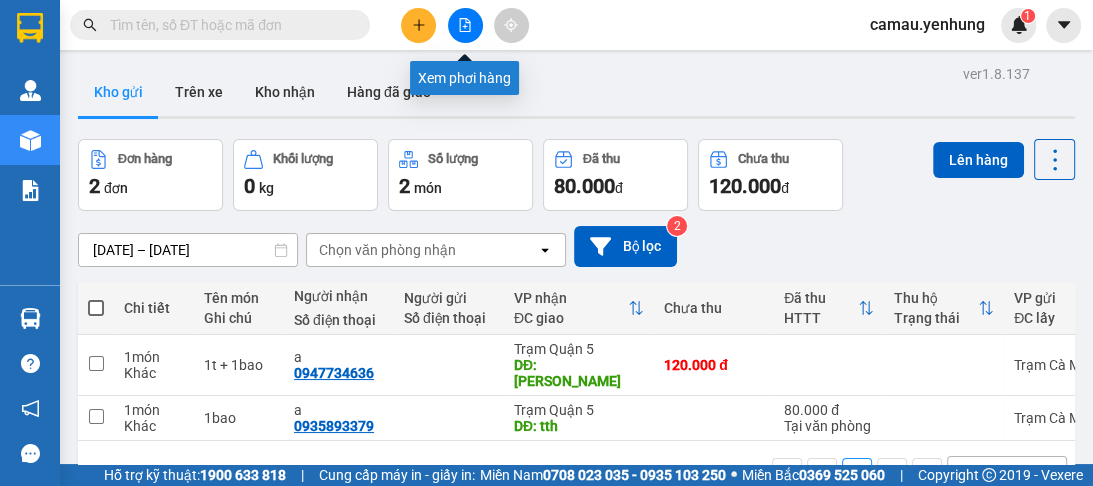 click 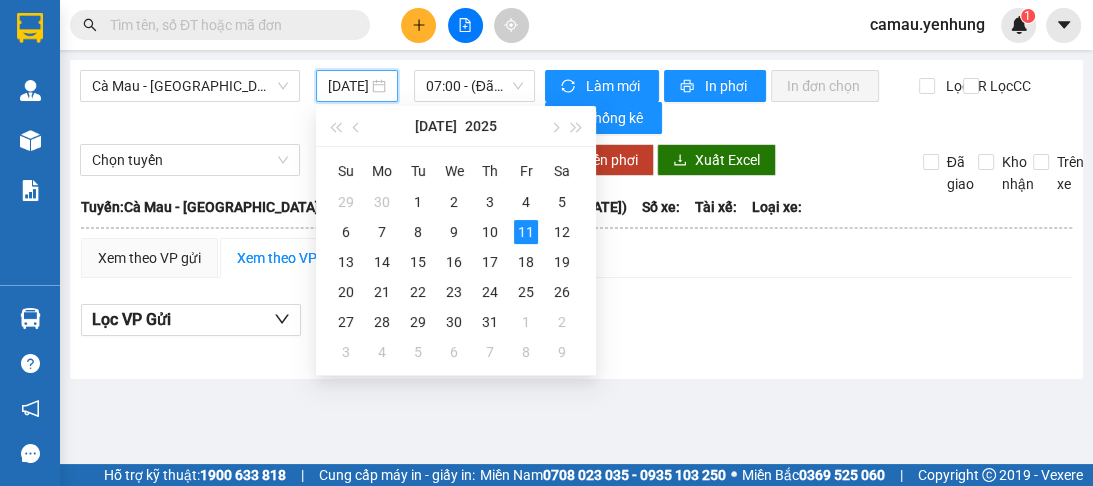 click on "[DATE]" at bounding box center (348, 86) 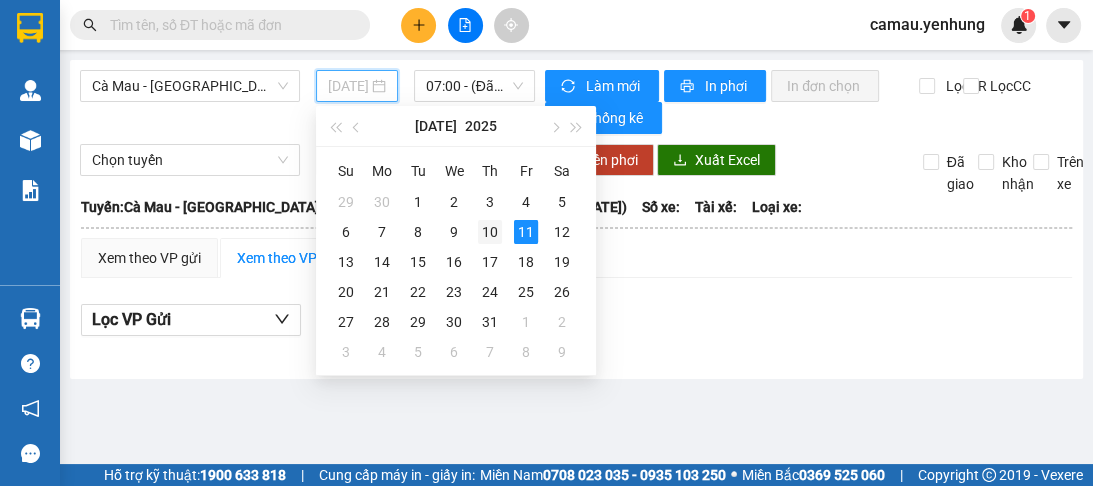 click on "10" at bounding box center (490, 232) 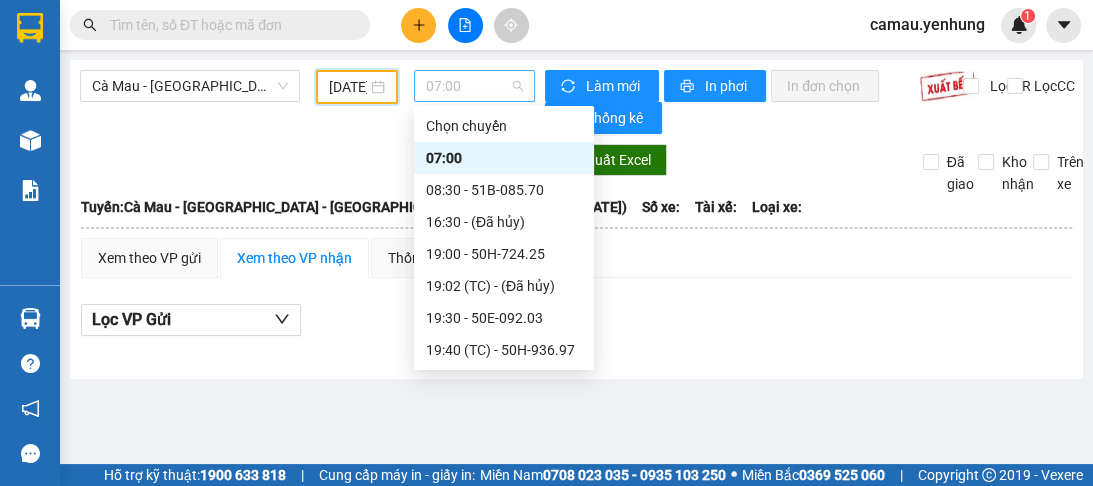 click on "07:00" at bounding box center [474, 86] 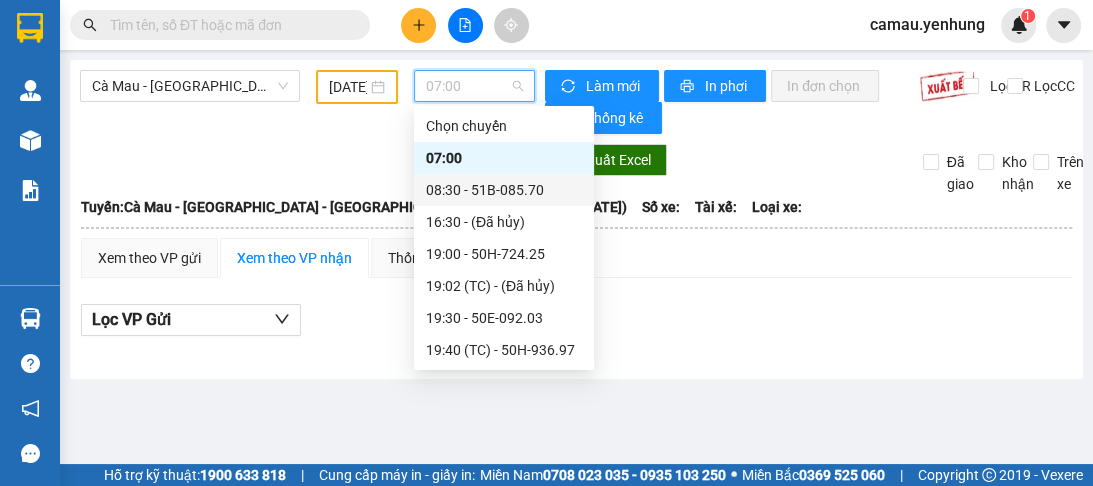 click on "08:30     - 51B-085.70" at bounding box center [504, 190] 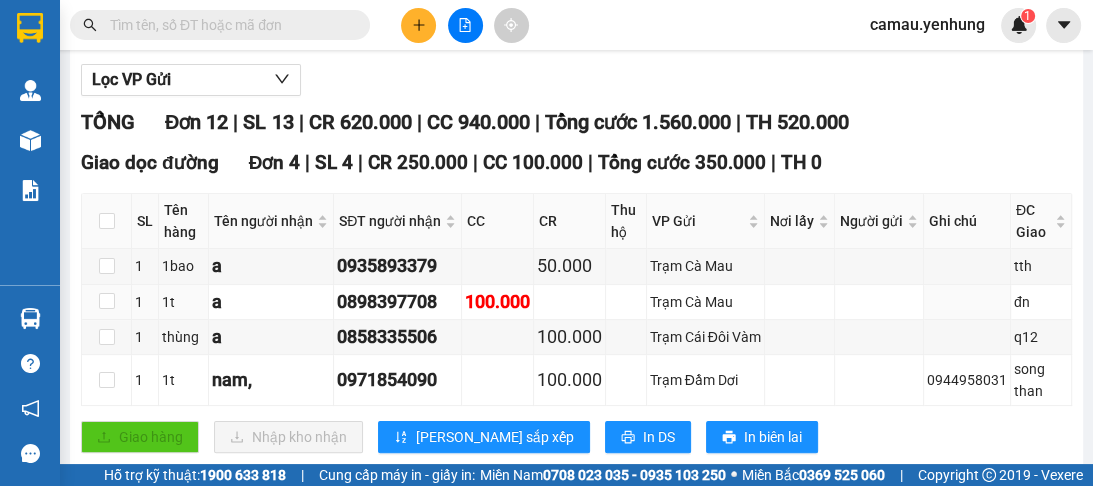 scroll, scrollTop: 0, scrollLeft: 0, axis: both 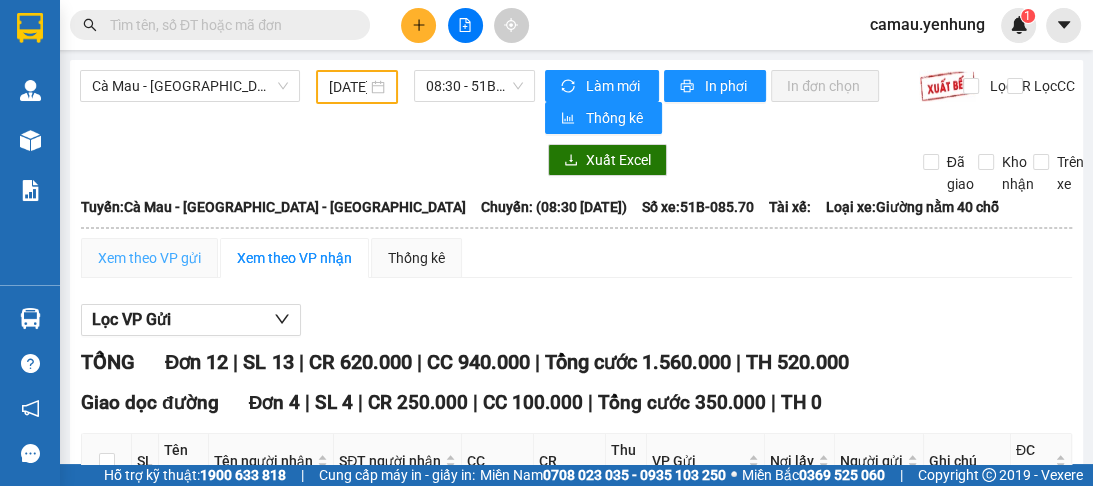 click on "Xem theo VP gửi" at bounding box center (149, 258) 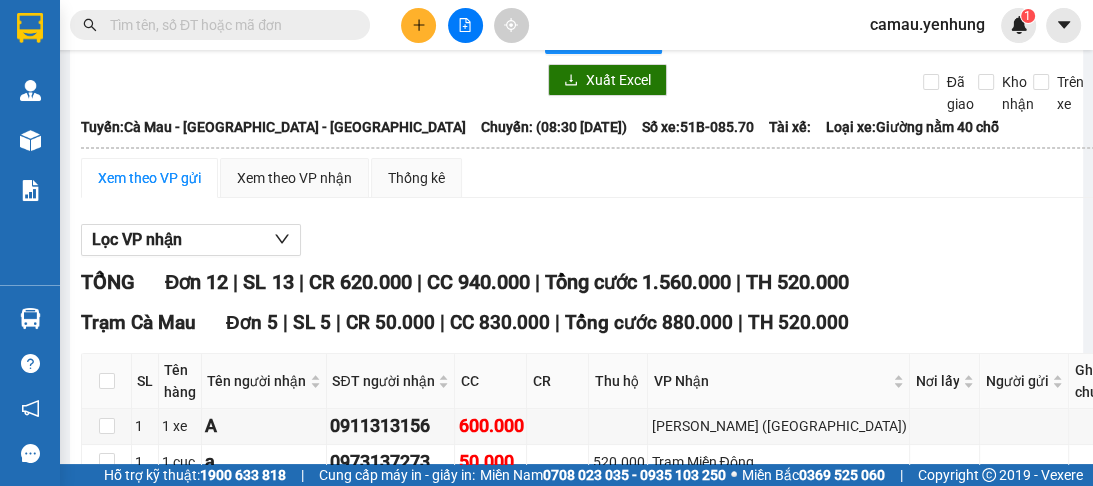 scroll, scrollTop: 160, scrollLeft: 0, axis: vertical 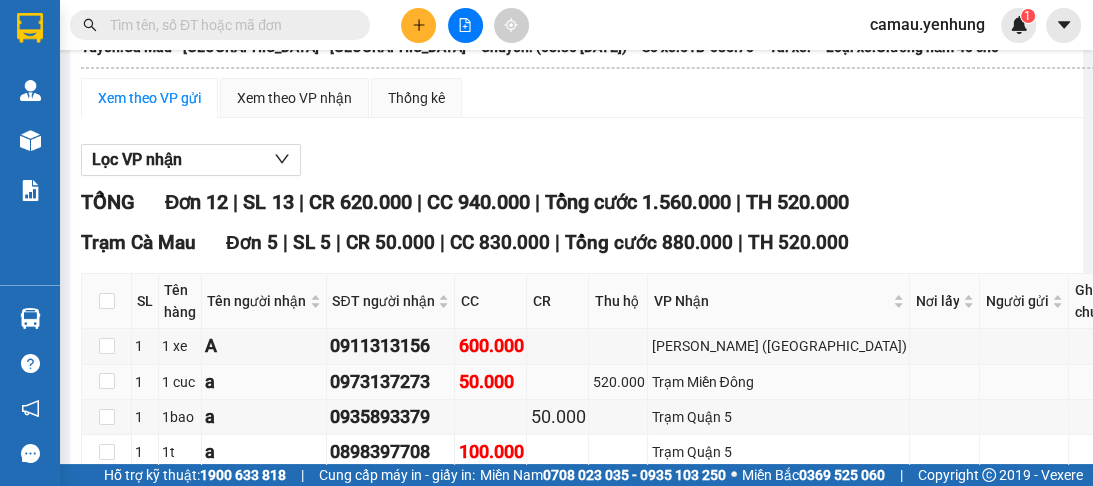 click on "Trạm Miền Đông" at bounding box center (779, 382) 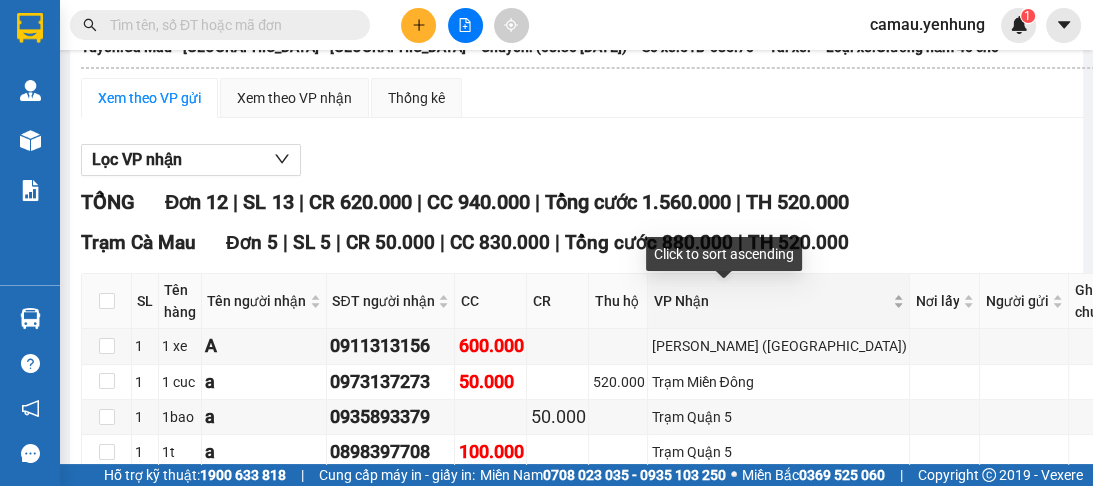 scroll, scrollTop: 0, scrollLeft: 0, axis: both 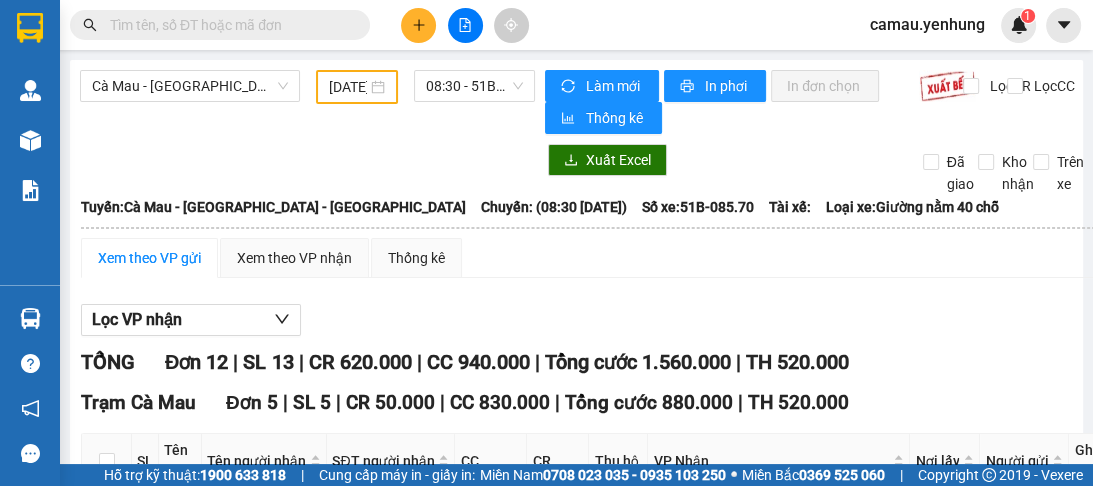 click on "10/07/2025" at bounding box center (357, 87) 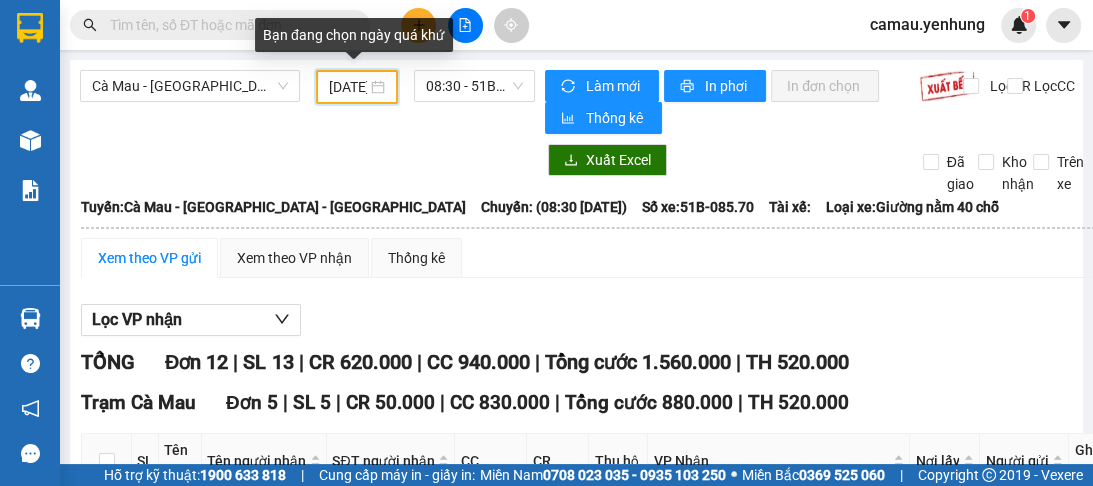 scroll, scrollTop: 0, scrollLeft: 33, axis: horizontal 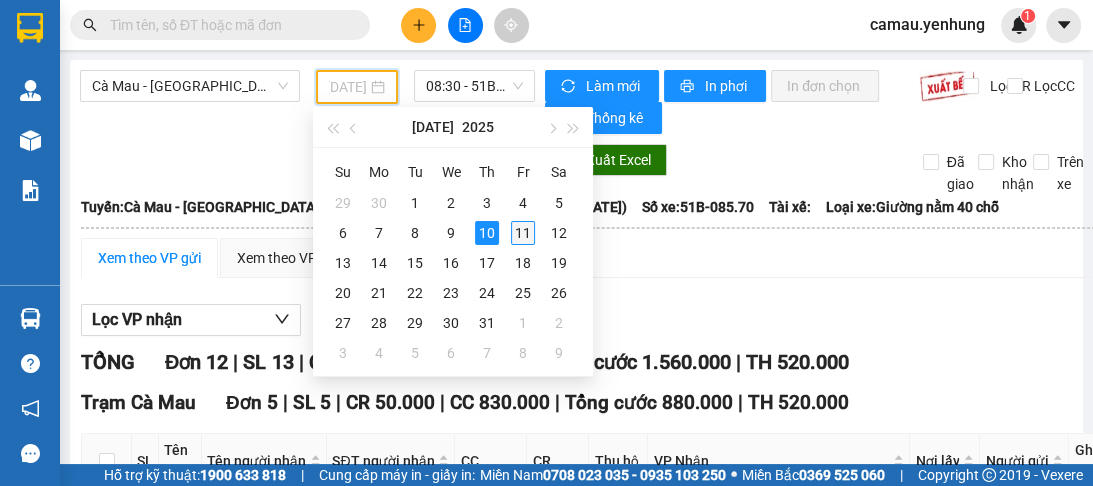 click on "11" at bounding box center [523, 233] 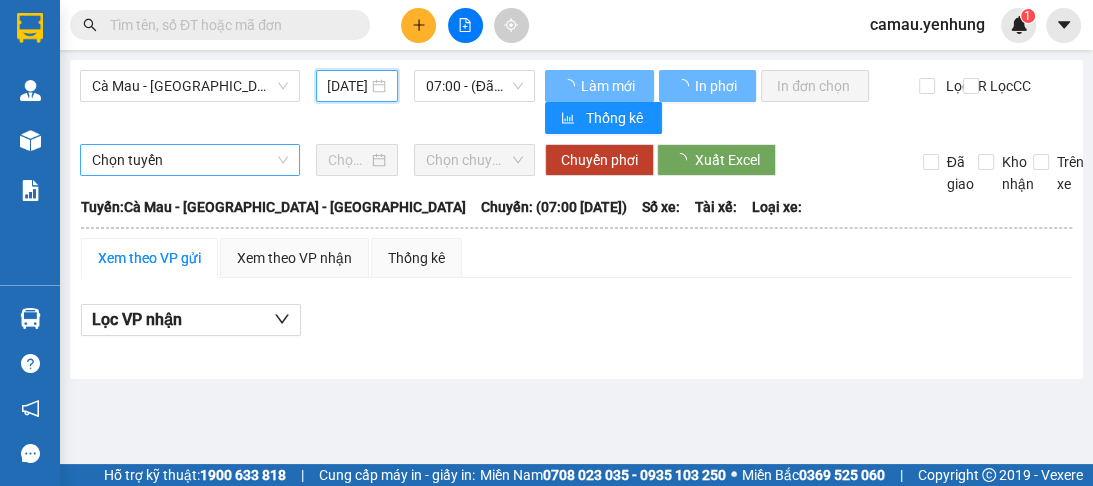 scroll, scrollTop: 0, scrollLeft: 30, axis: horizontal 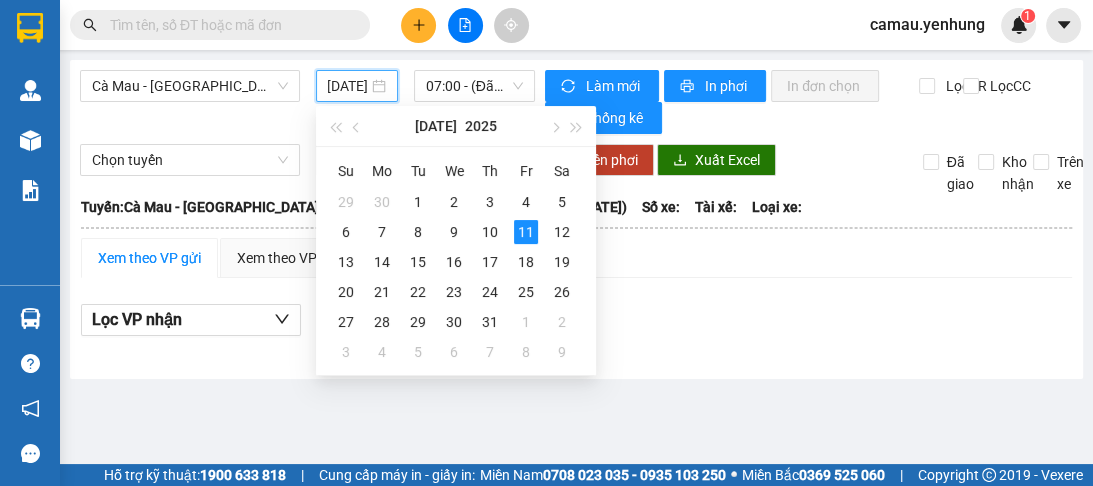 click on "11/07/2025" at bounding box center [348, 86] 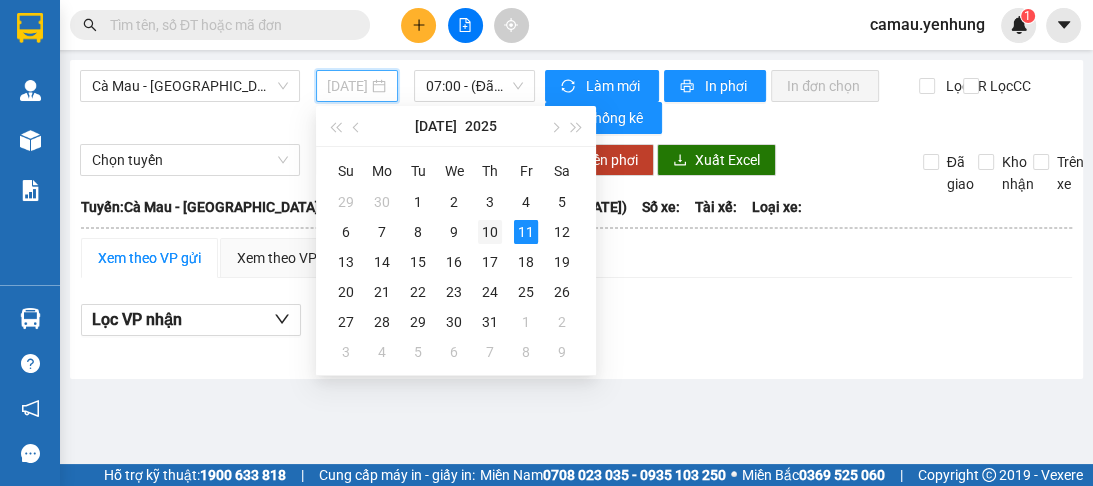 click on "10" at bounding box center [490, 232] 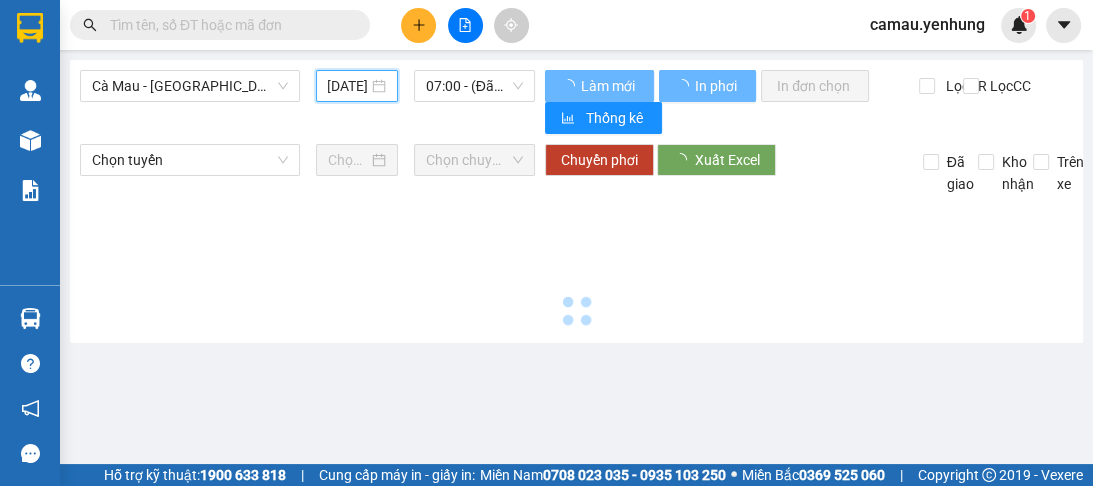 type on "10/07/2025" 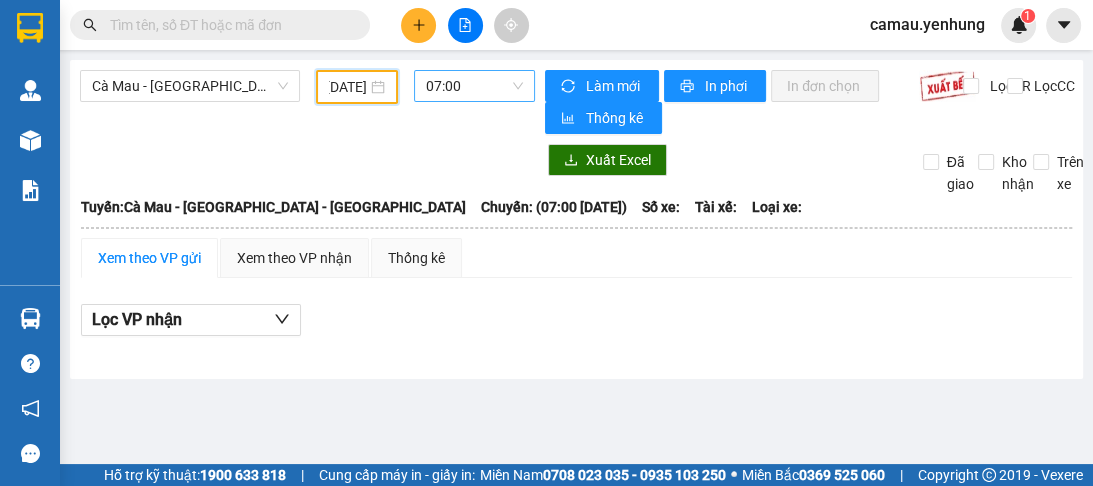 click on "07:00" at bounding box center (474, 86) 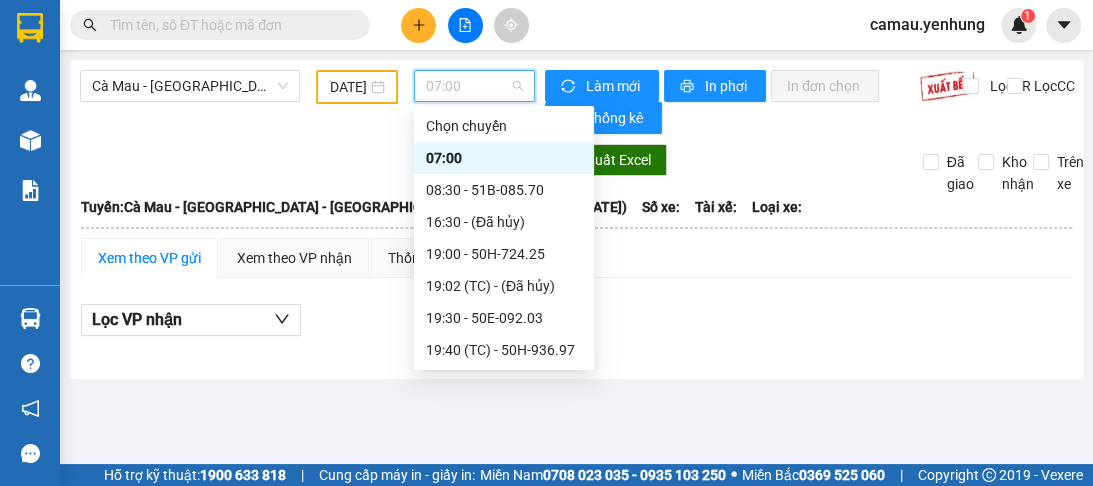 scroll, scrollTop: 0, scrollLeft: 0, axis: both 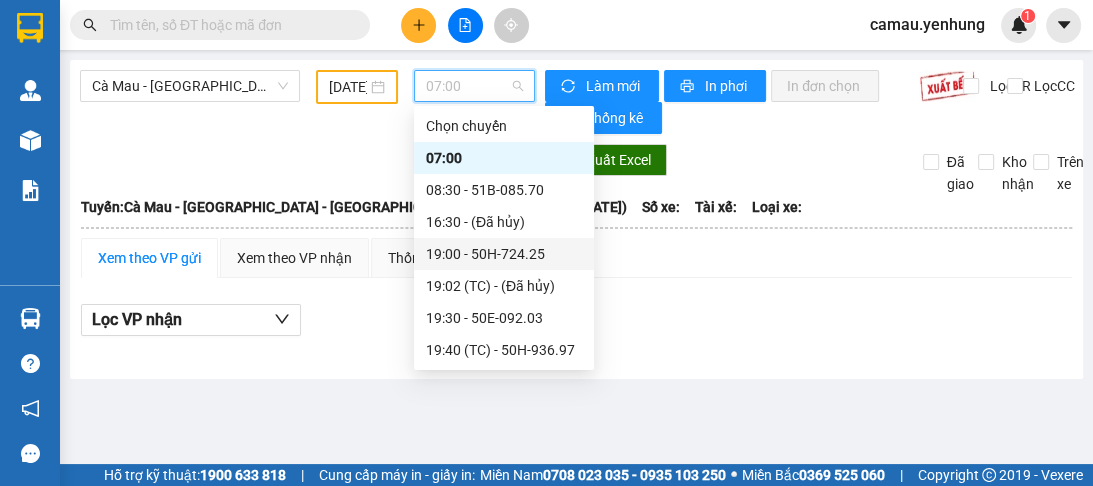 click on "19:00     - 50H-724.25" at bounding box center (504, 254) 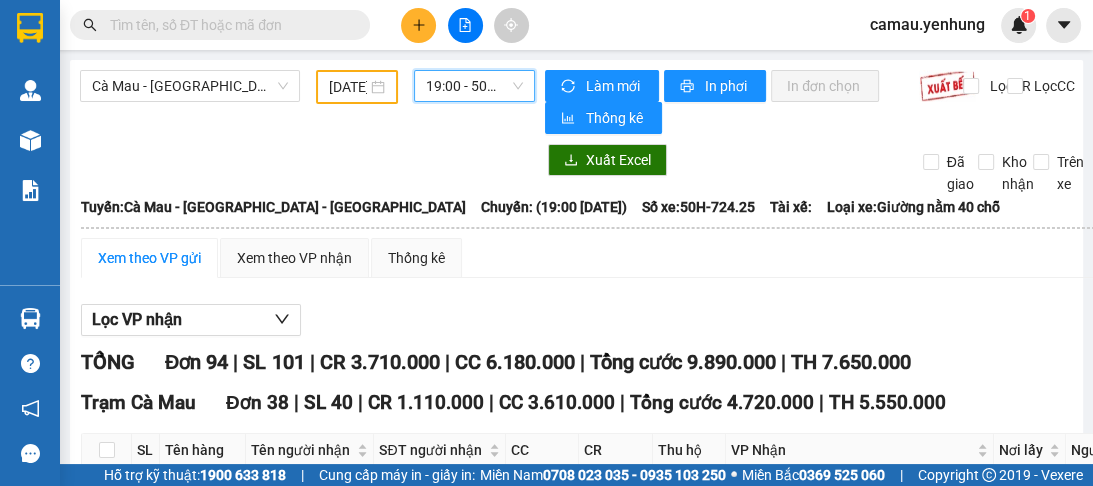 scroll, scrollTop: 80, scrollLeft: 0, axis: vertical 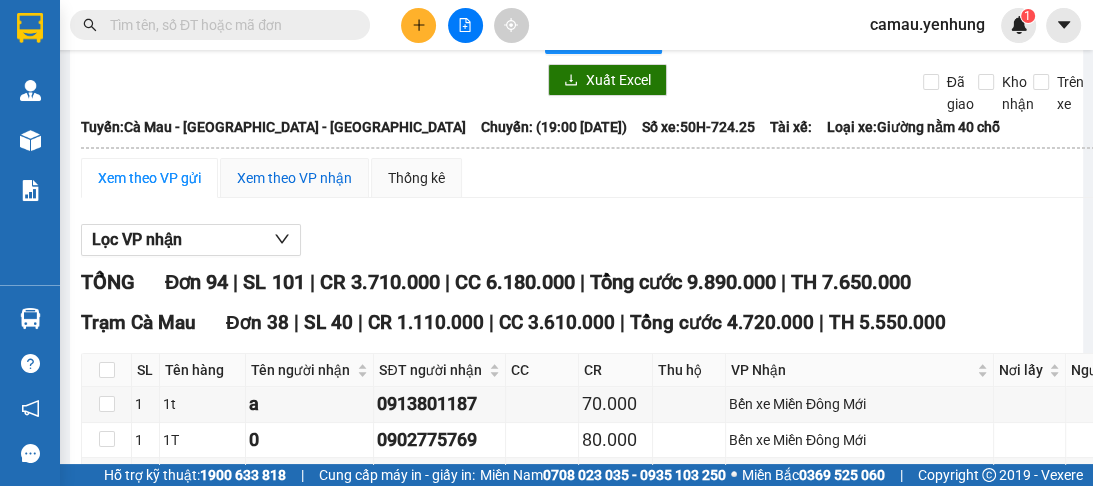 click on "Xem theo VP nhận" at bounding box center (294, 178) 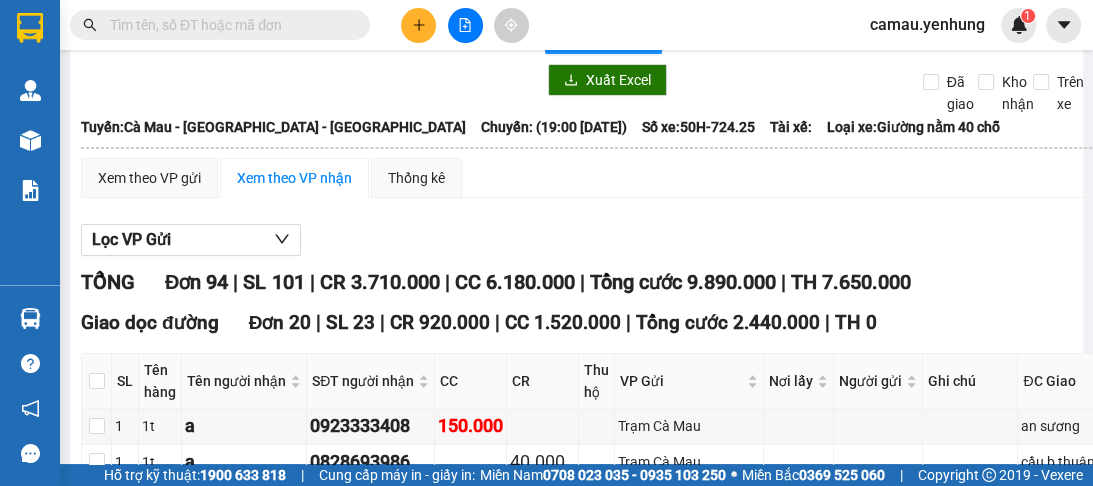 scroll, scrollTop: 0, scrollLeft: 0, axis: both 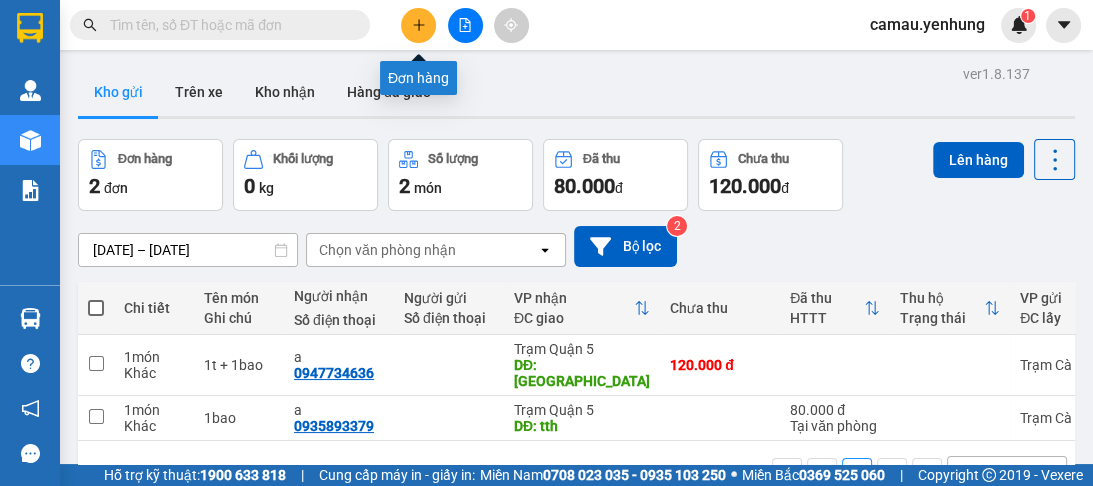 click at bounding box center (418, 25) 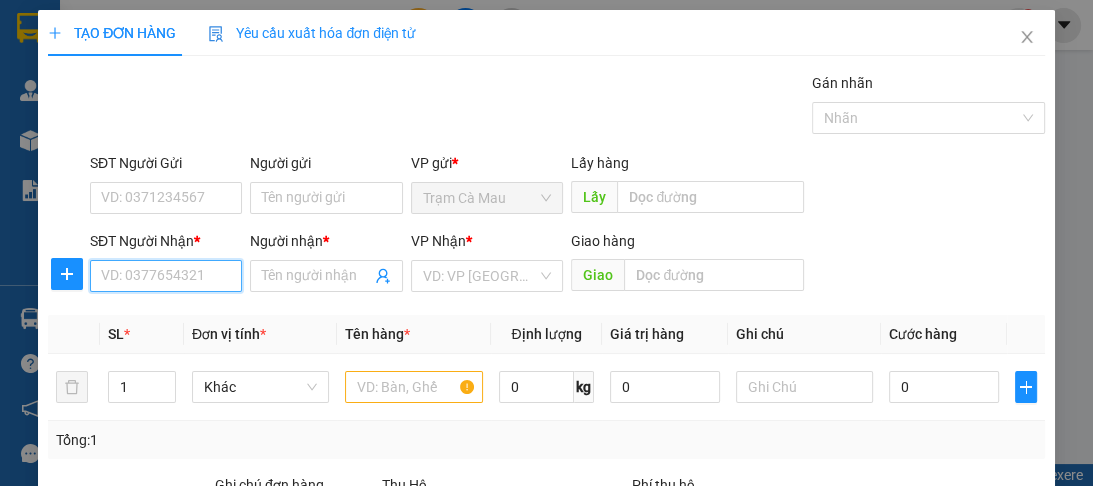 click on "SĐT Người Nhận  *" at bounding box center [166, 276] 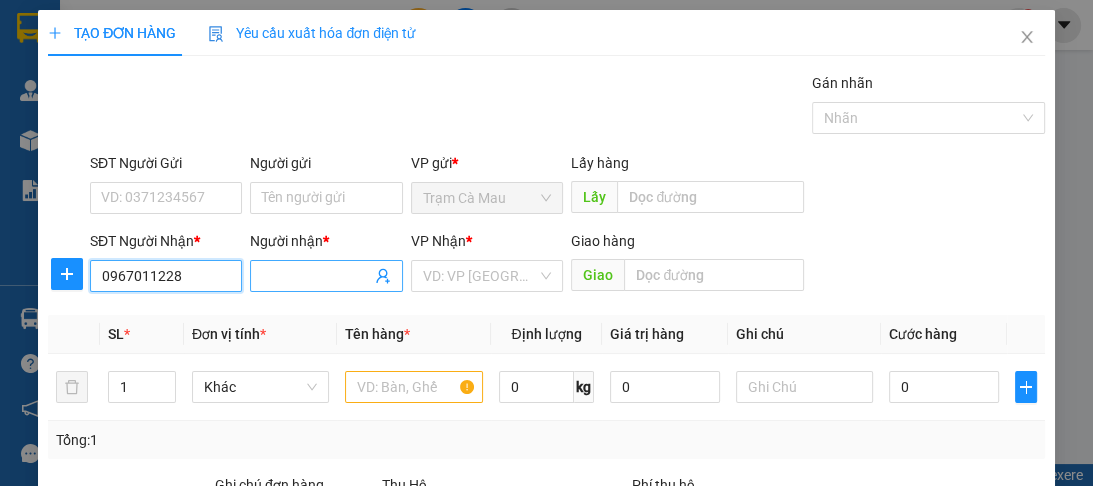 type on "0967011228" 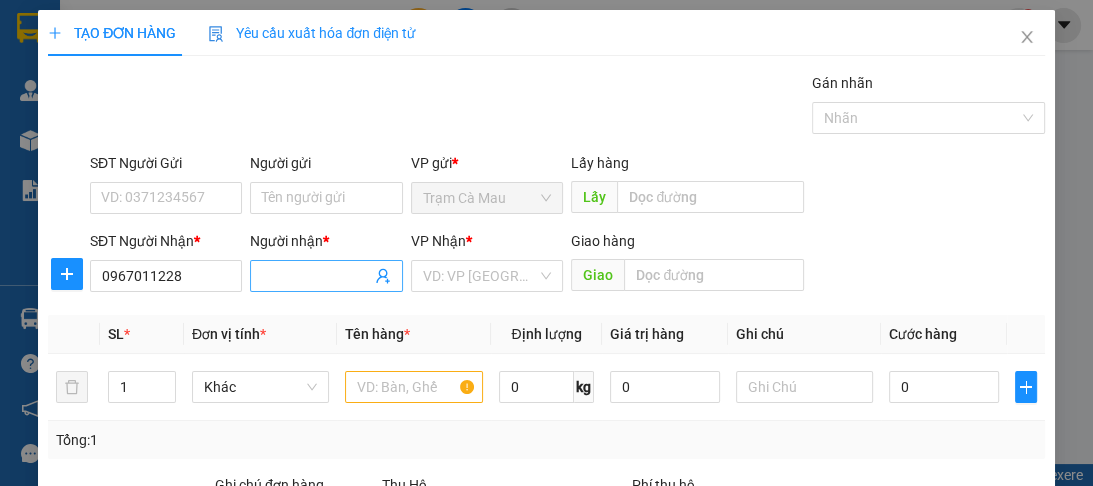 click on "Người nhận  *" at bounding box center (316, 276) 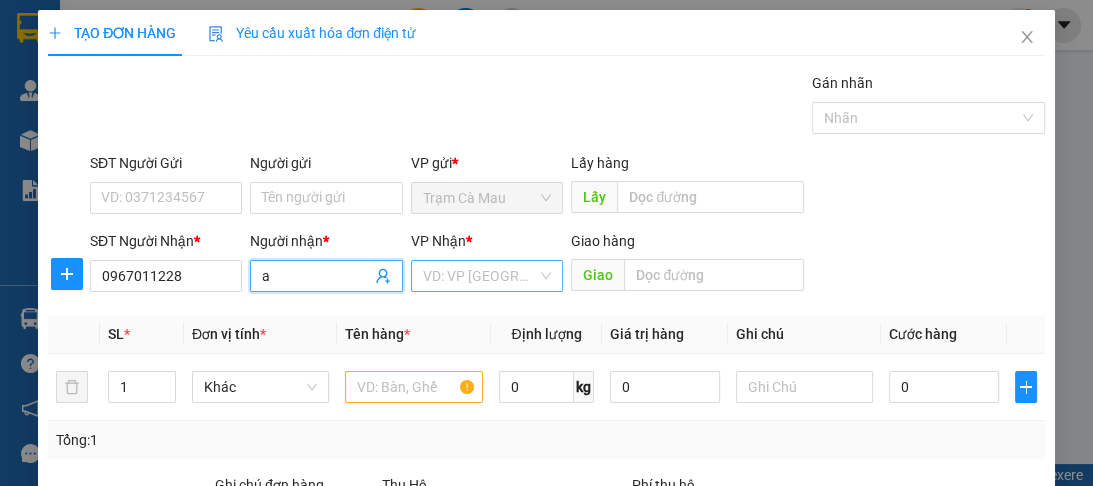 type on "a" 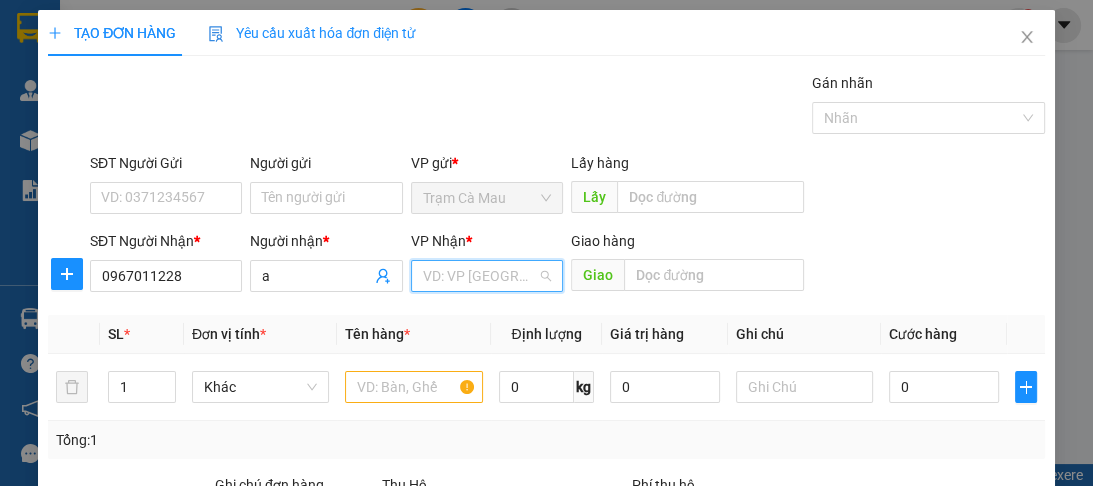 click at bounding box center (480, 276) 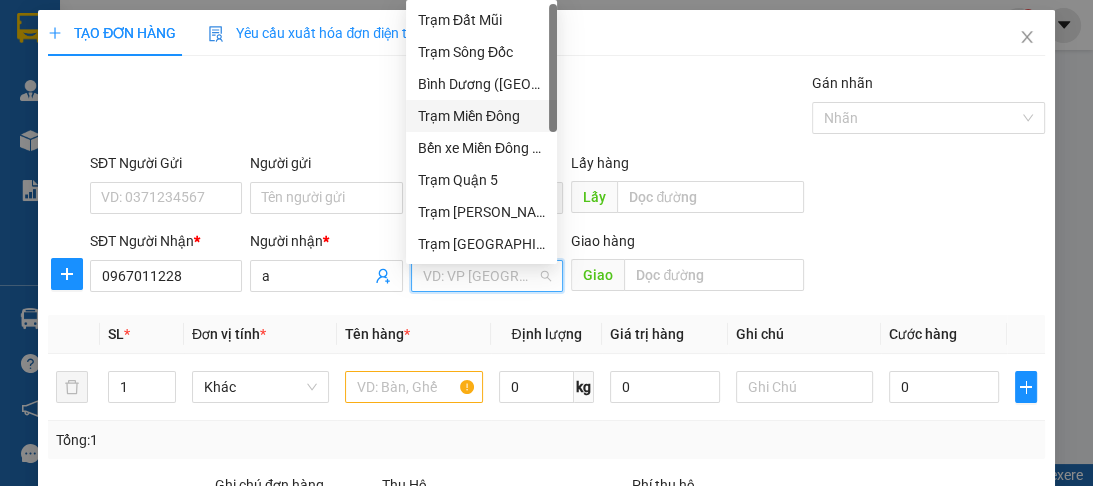 click on "Trạm Miền Đông" at bounding box center [481, 116] 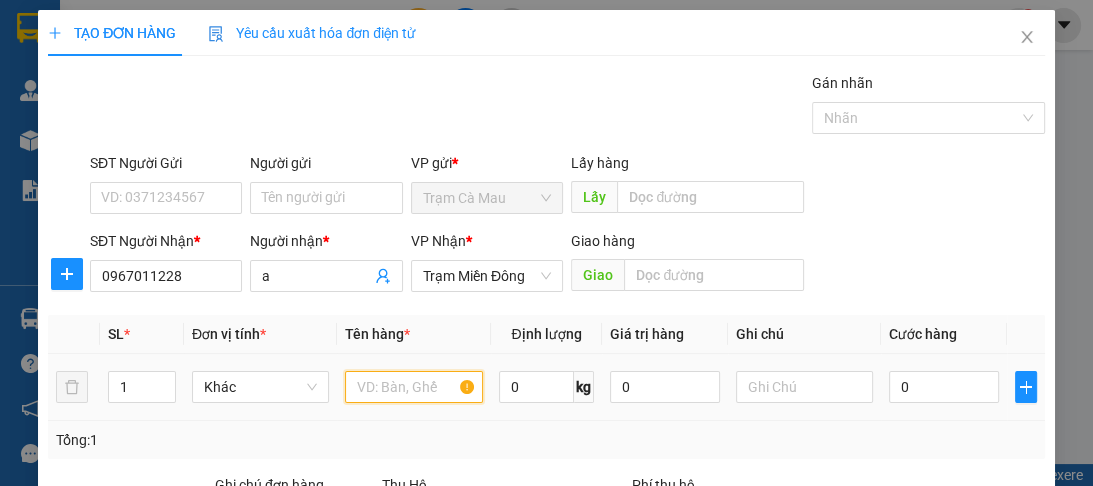click at bounding box center [413, 387] 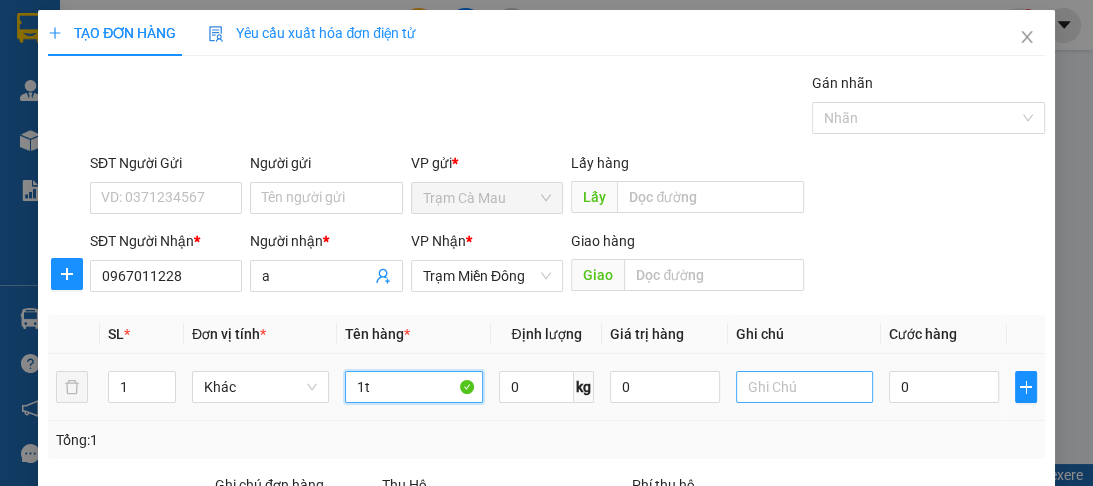type on "1t" 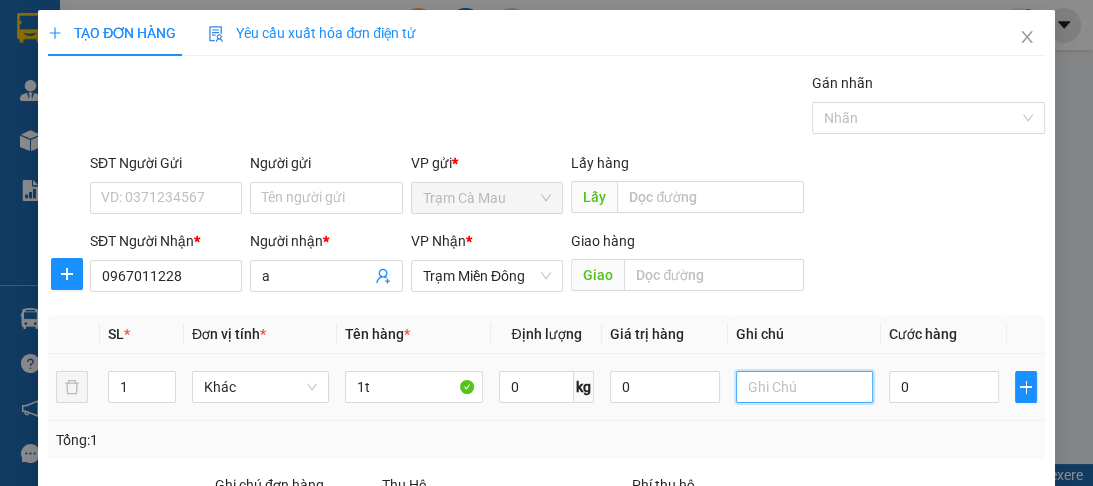 click at bounding box center [804, 387] 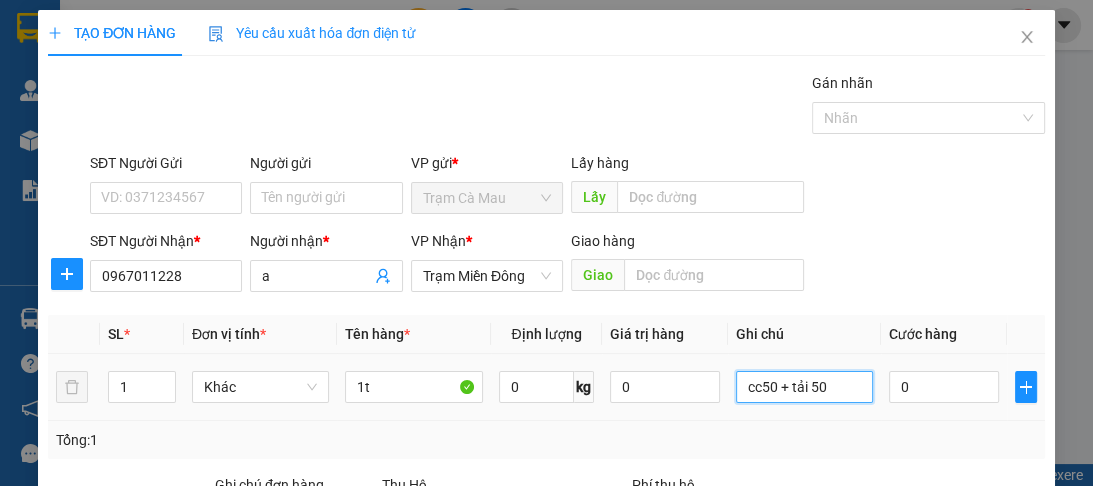 type on "cc50 + tải 50" 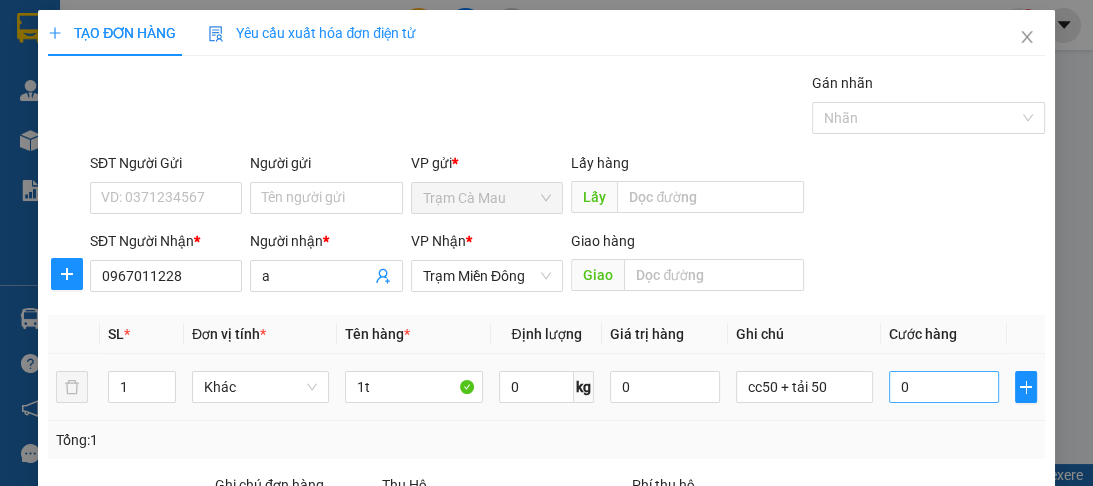 drag, startPoint x: 936, startPoint y: 412, endPoint x: 940, endPoint y: 389, distance: 23.345236 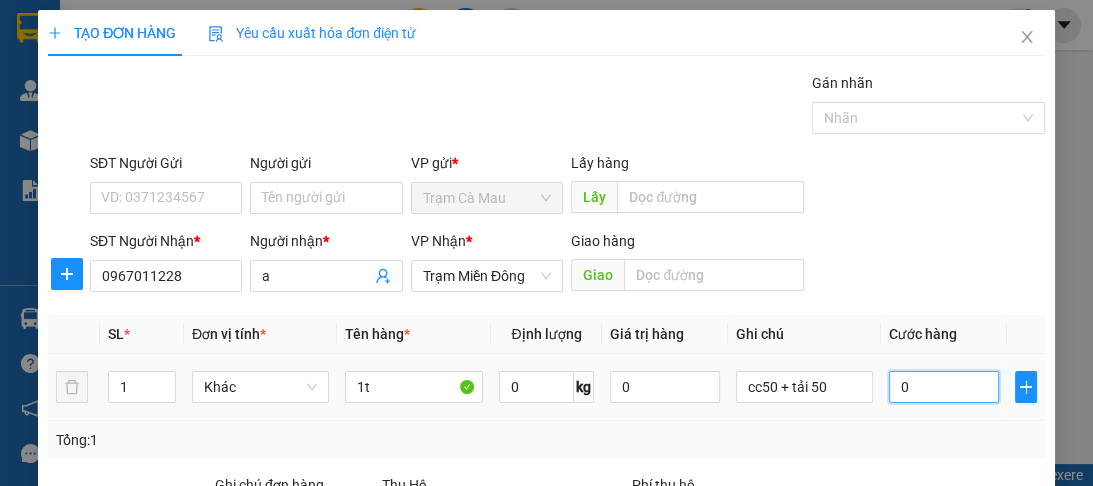 click on "0" at bounding box center [944, 387] 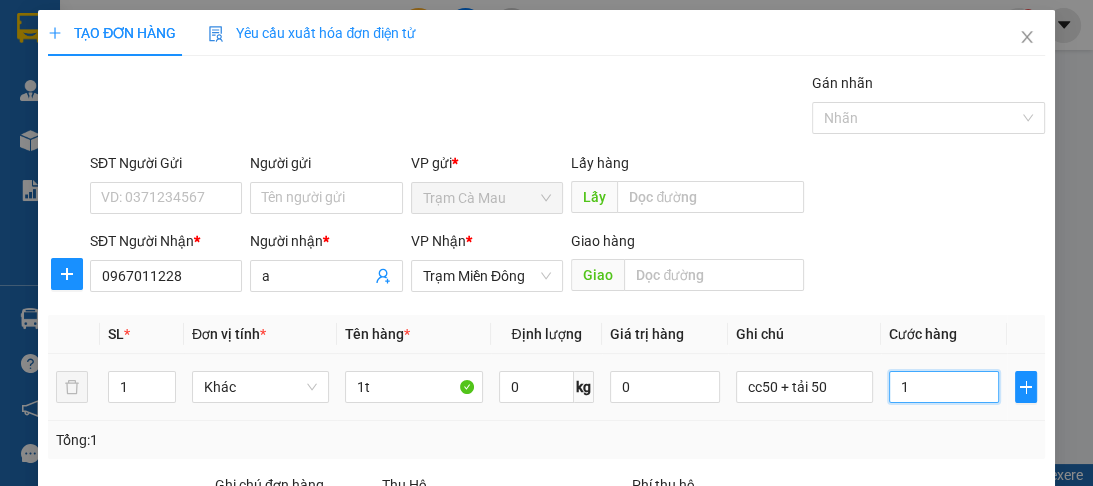 type on "10" 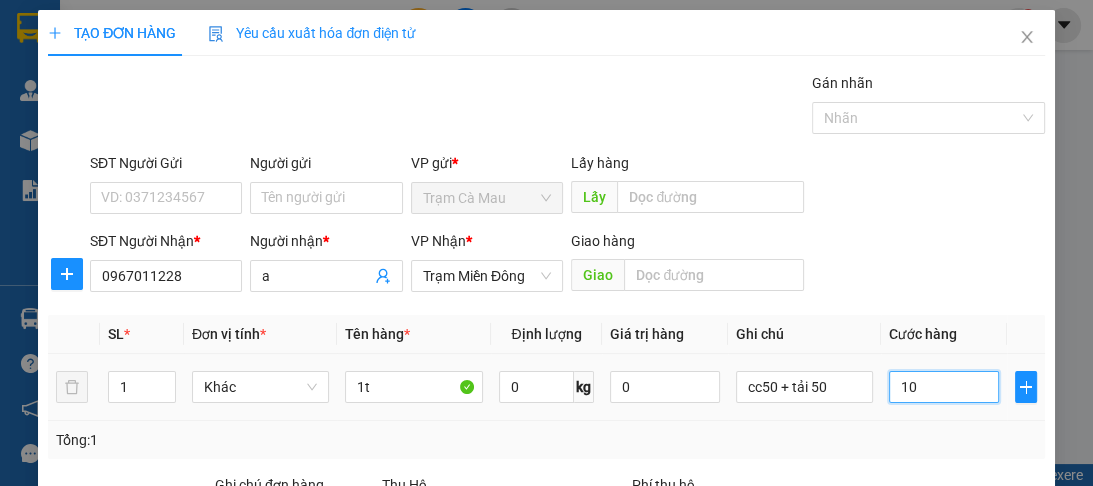 type on "100" 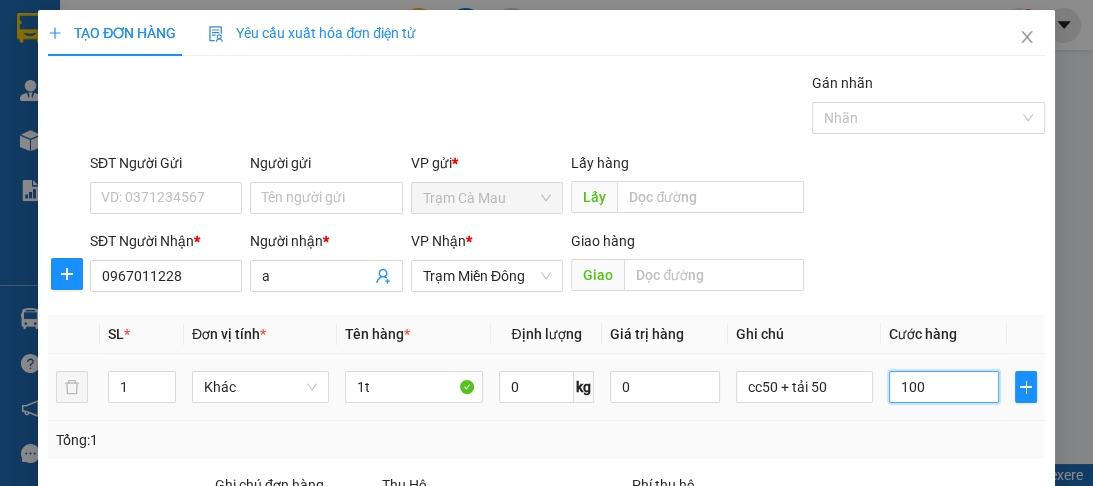 scroll, scrollTop: 240, scrollLeft: 0, axis: vertical 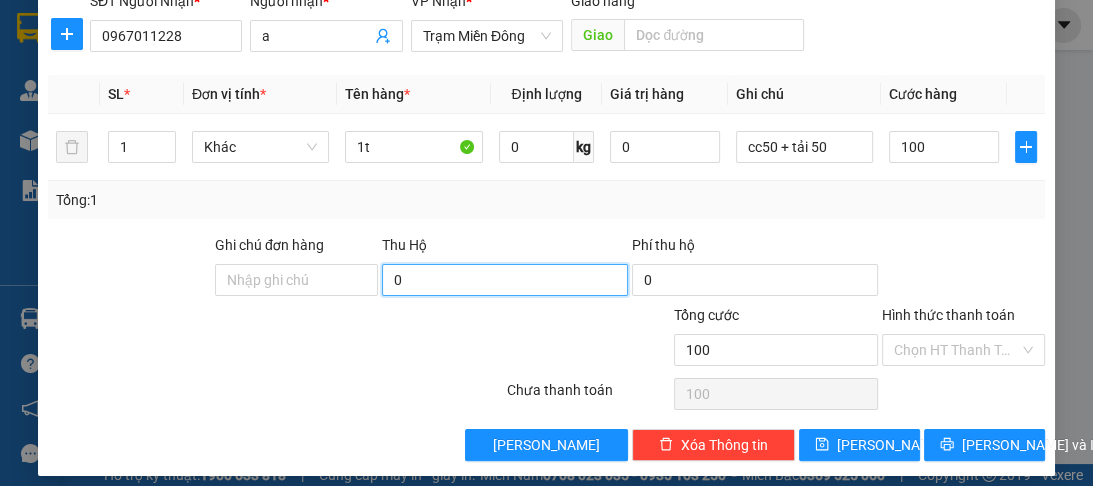 type on "100.000" 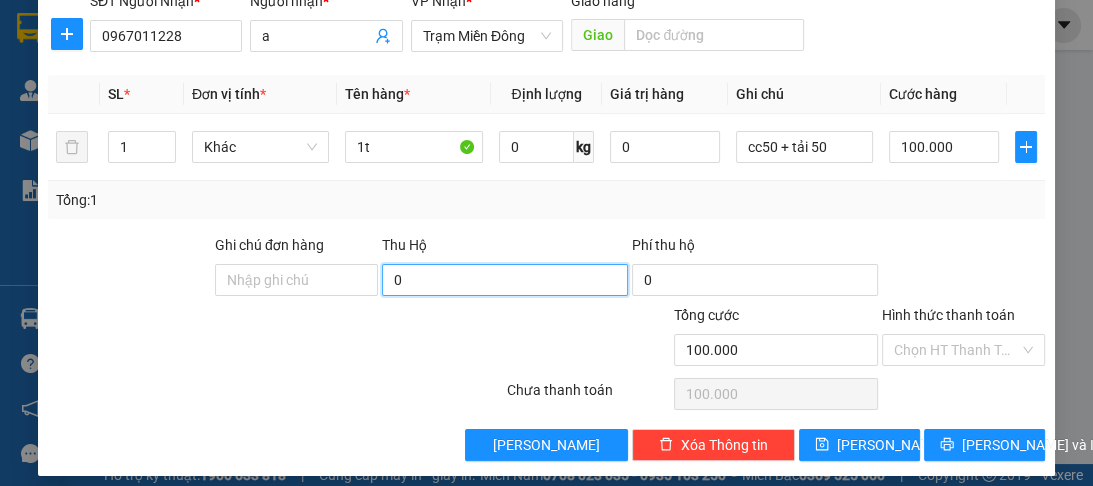 click on "0" at bounding box center [505, 280] 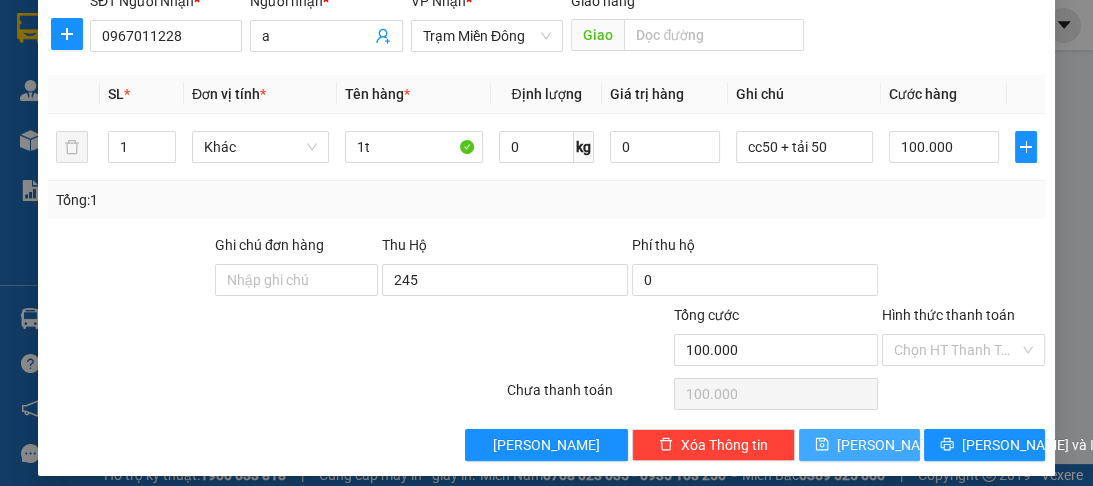 type on "245.000" 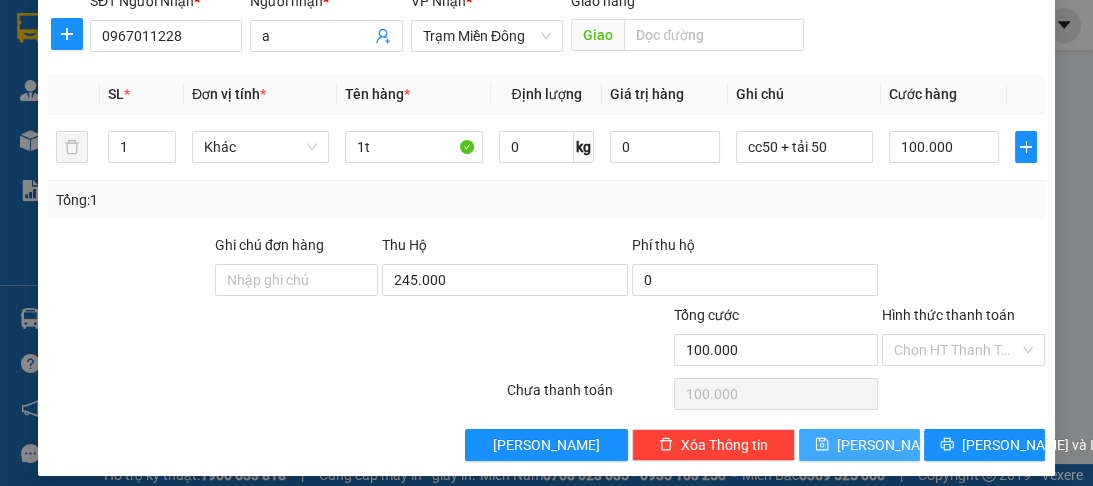 click on "Lưu" at bounding box center [890, 445] 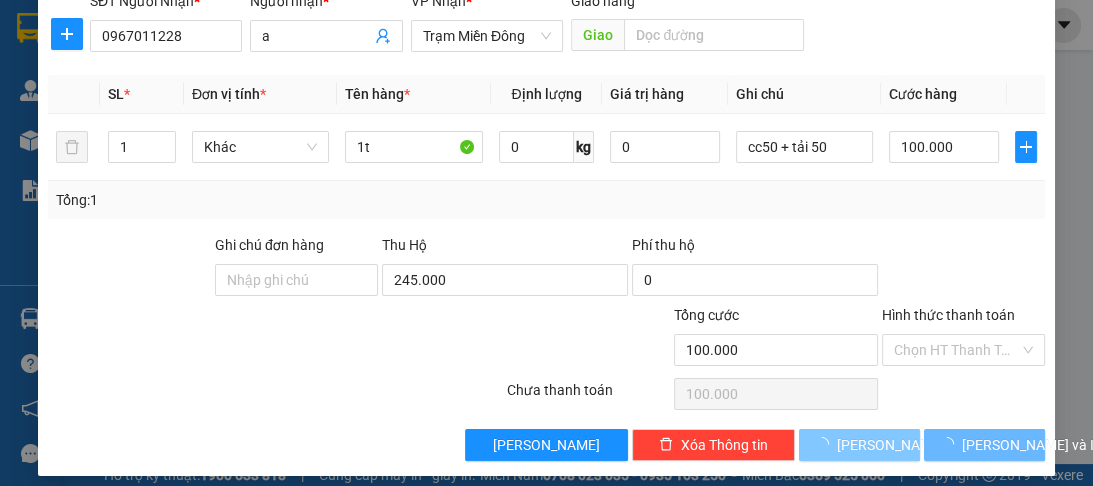 type 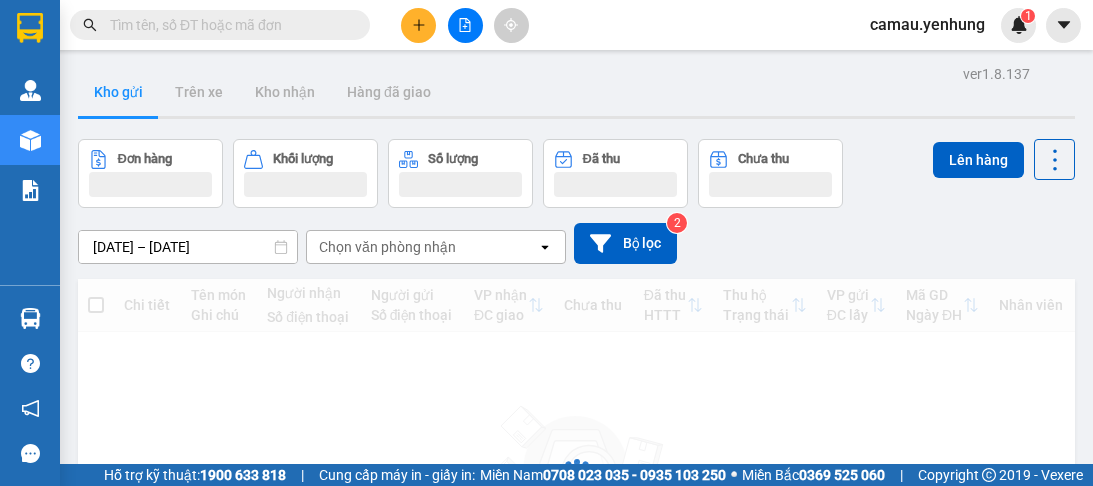 scroll, scrollTop: 0, scrollLeft: 0, axis: both 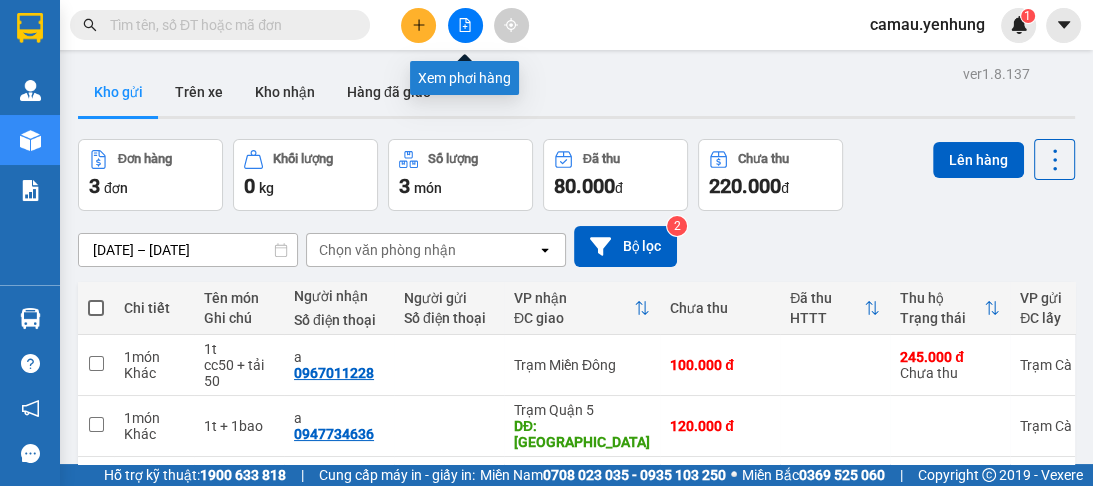click 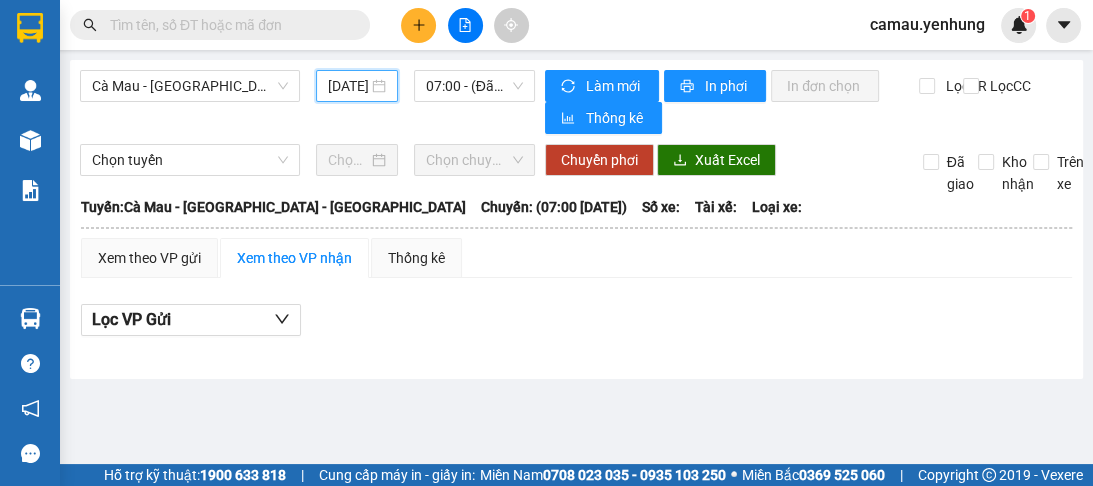 click on "11/07/2025" at bounding box center (348, 86) 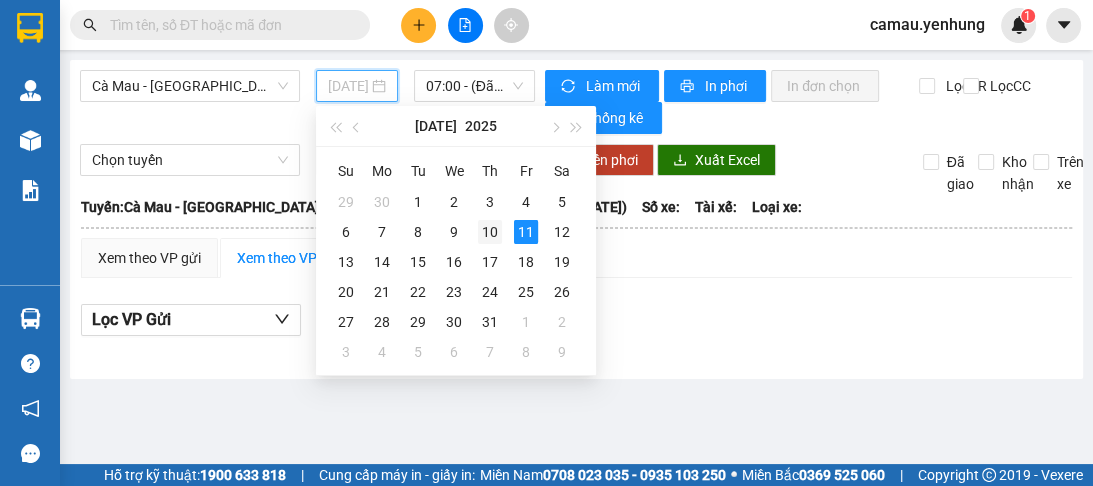 click on "10" at bounding box center [490, 232] 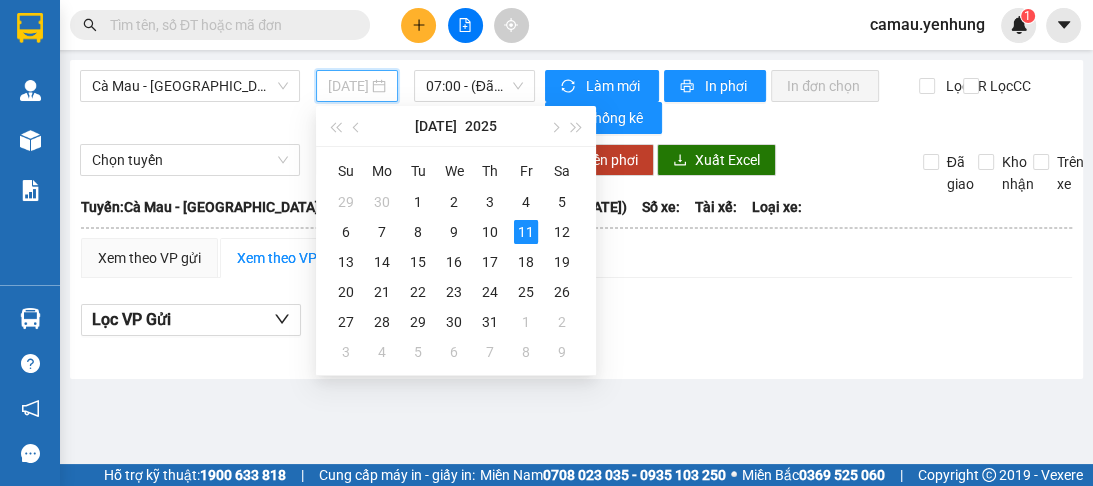 type on "[DATE]" 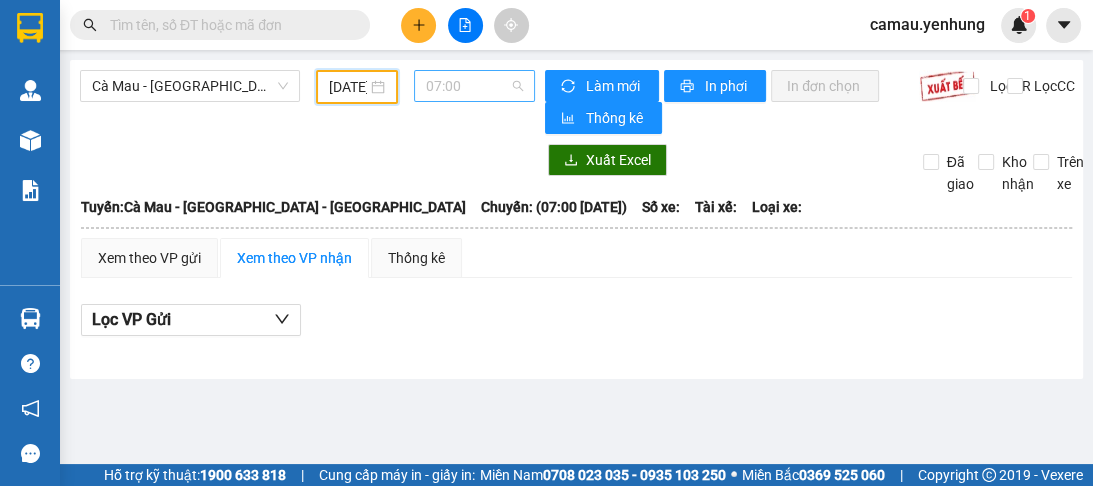 click on "07:00" at bounding box center [474, 86] 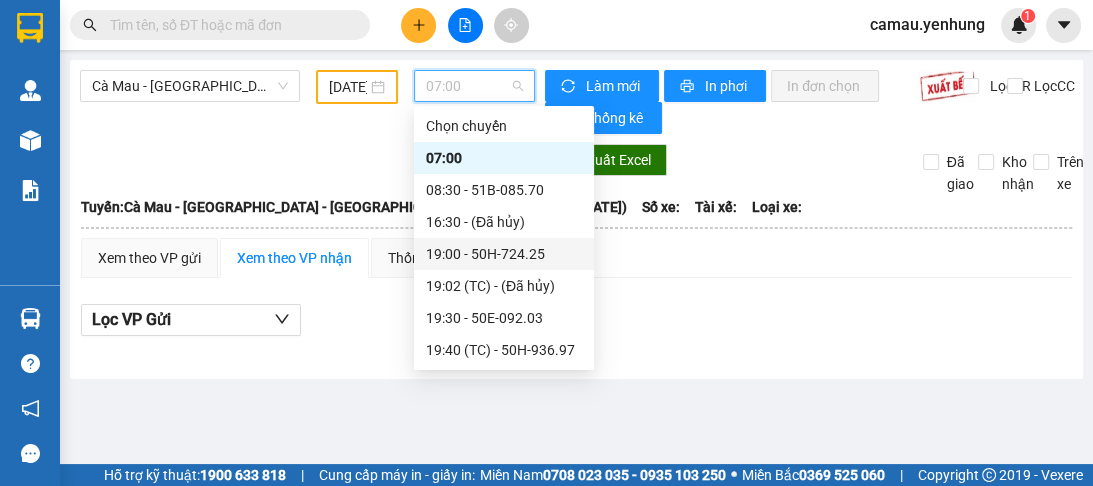 click on "19:00     - 50H-724.25" at bounding box center [504, 254] 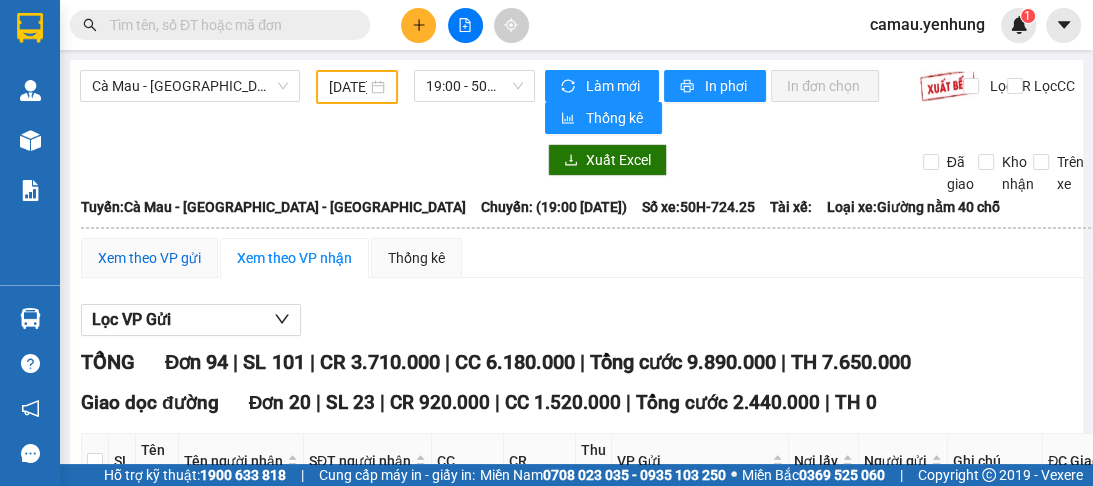 click on "Xem theo VP gửi" at bounding box center (149, 258) 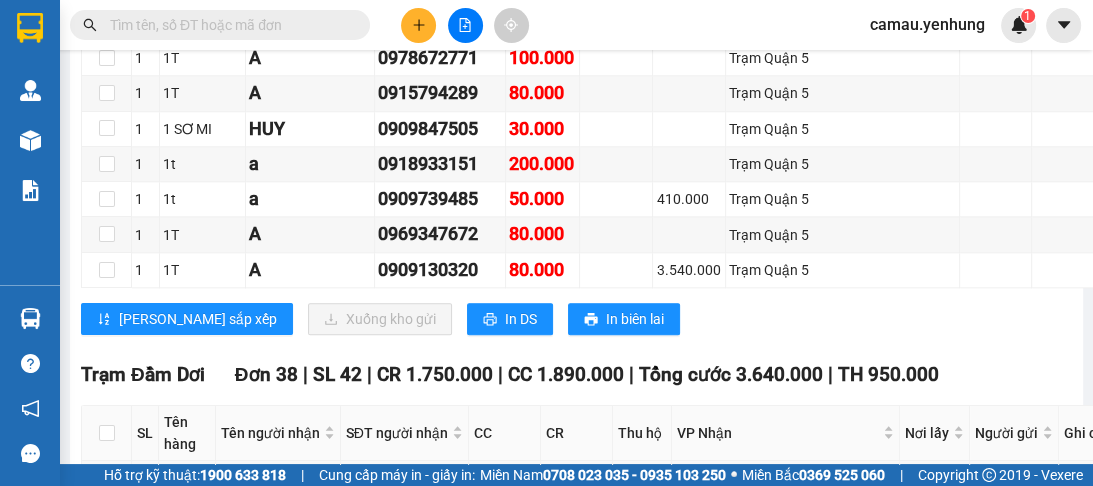 scroll, scrollTop: 1680, scrollLeft: 0, axis: vertical 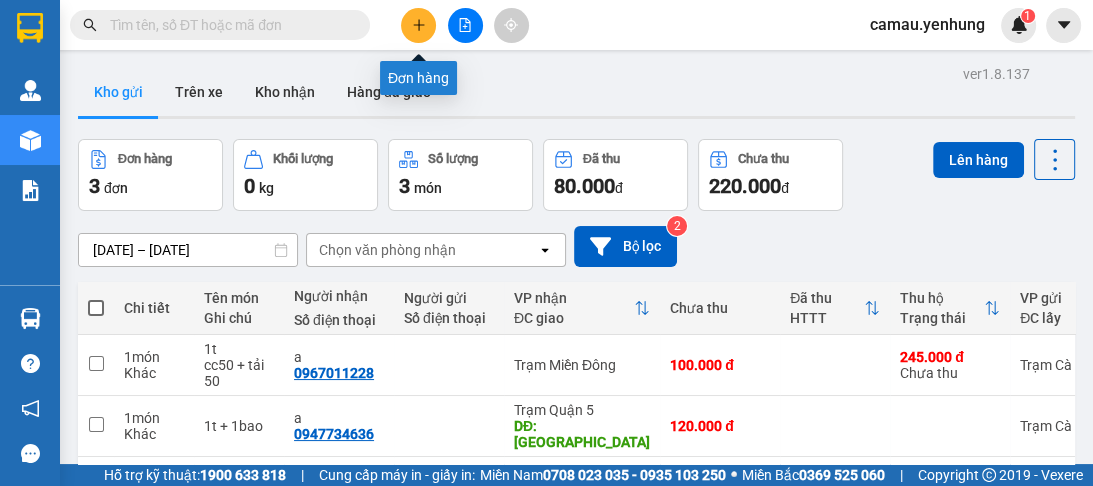 click 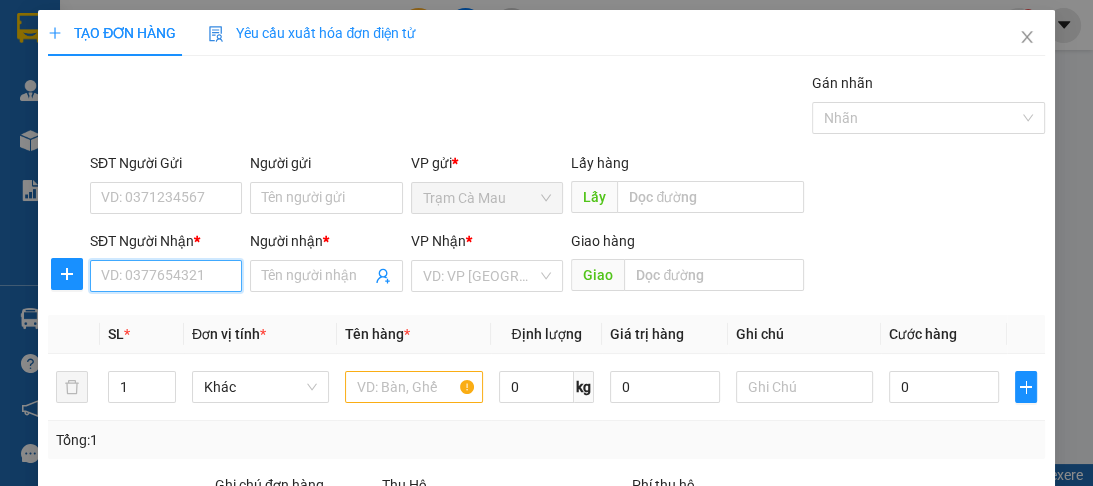 click on "SĐT Người Nhận  *" at bounding box center [166, 276] 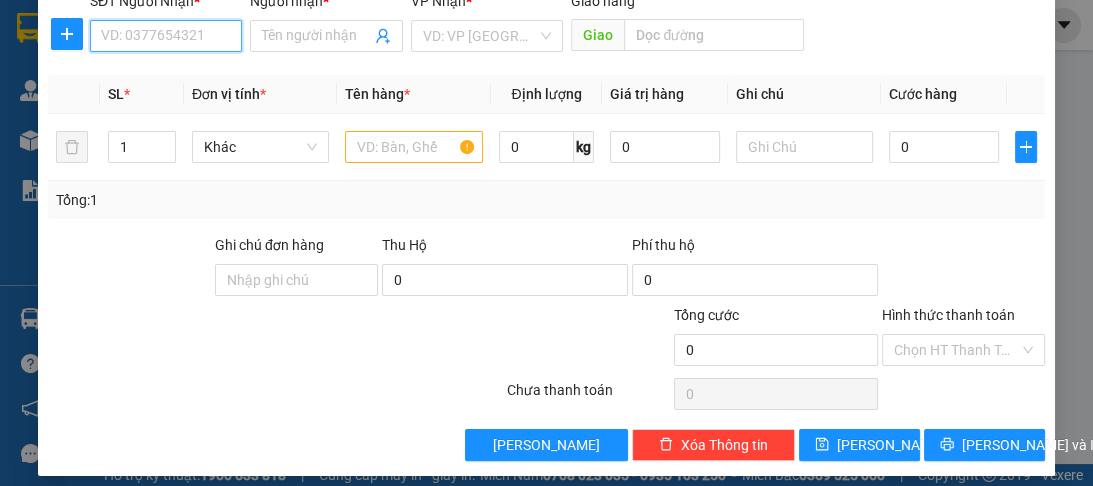 scroll, scrollTop: 252, scrollLeft: 0, axis: vertical 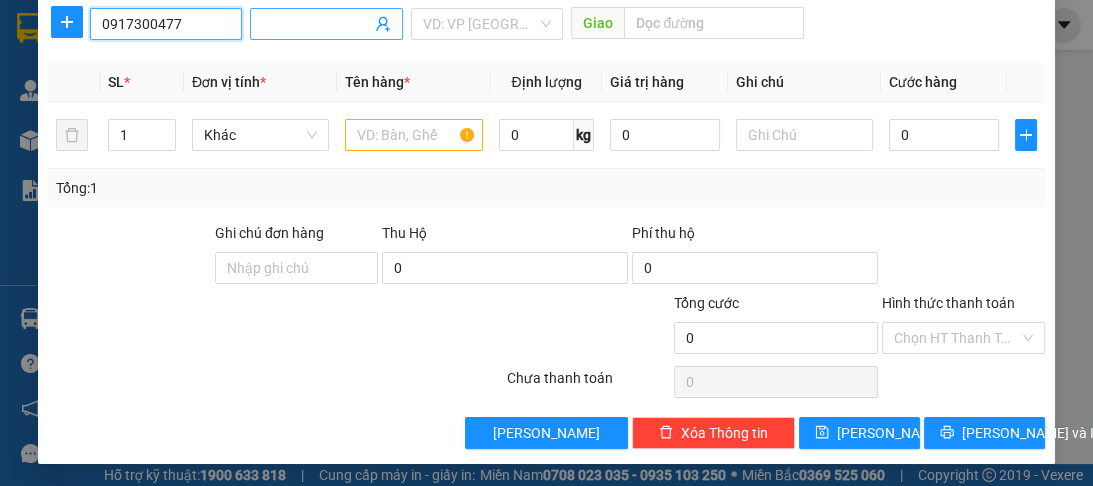 type on "0917300477" 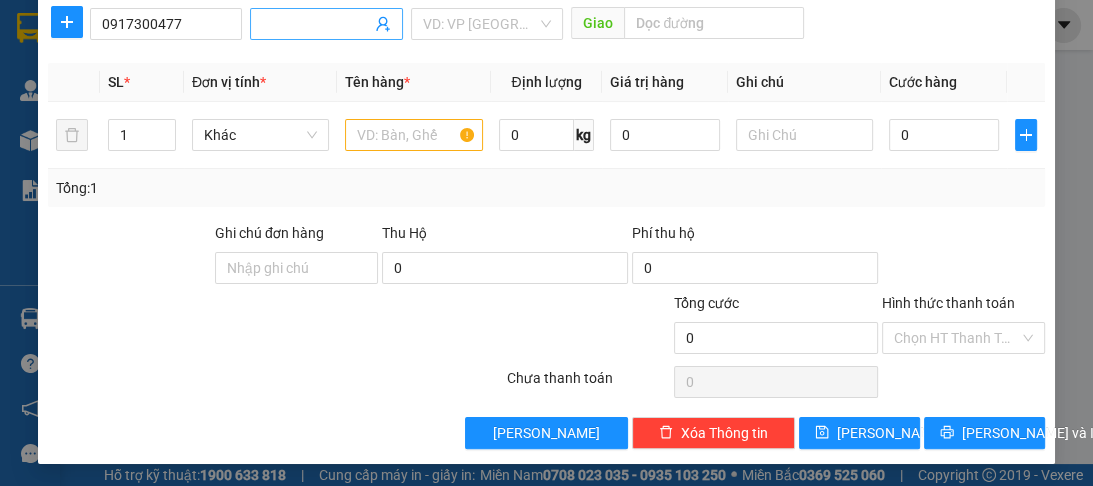 click on "Người nhận  *" at bounding box center (316, 24) 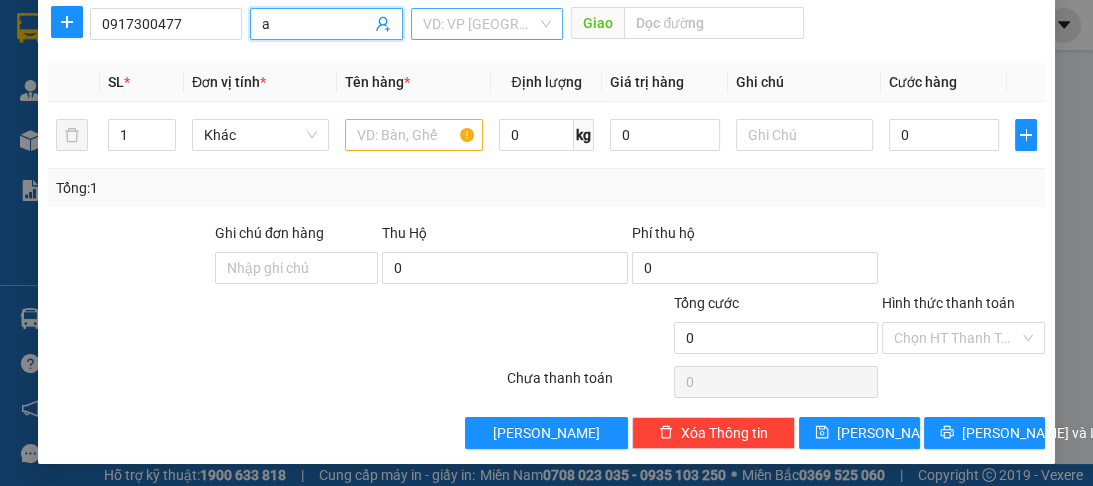 type on "a" 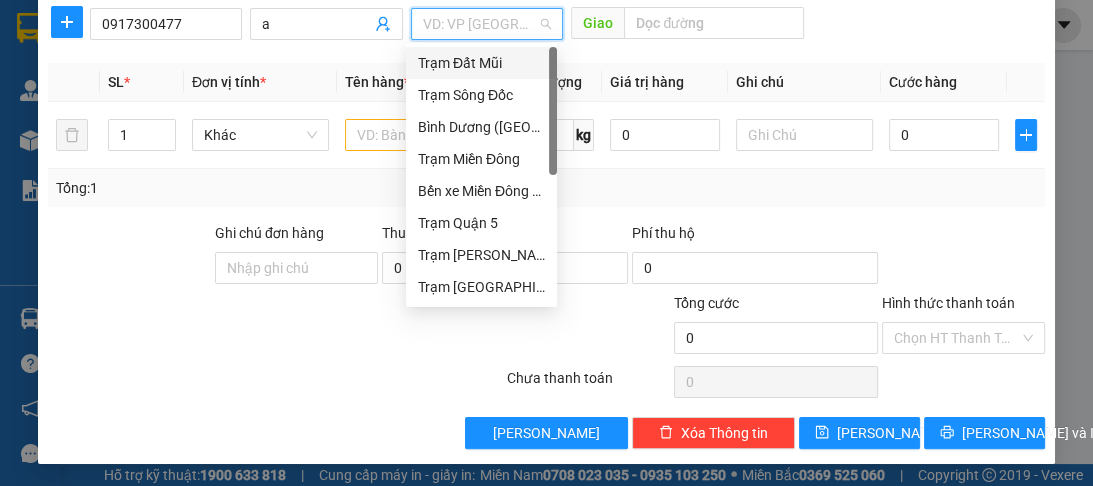 click at bounding box center [480, 24] 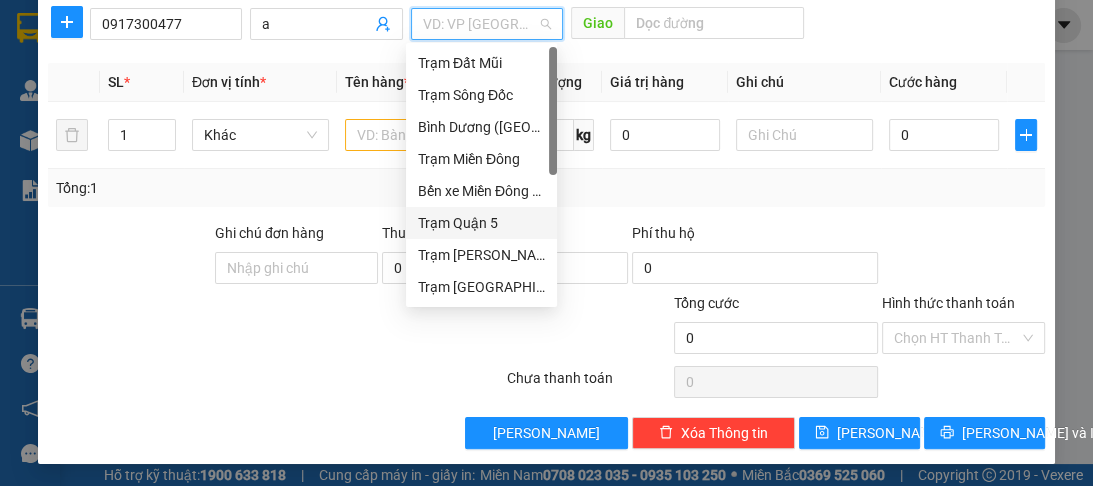 click on "Trạm Quận 5" at bounding box center (481, 223) 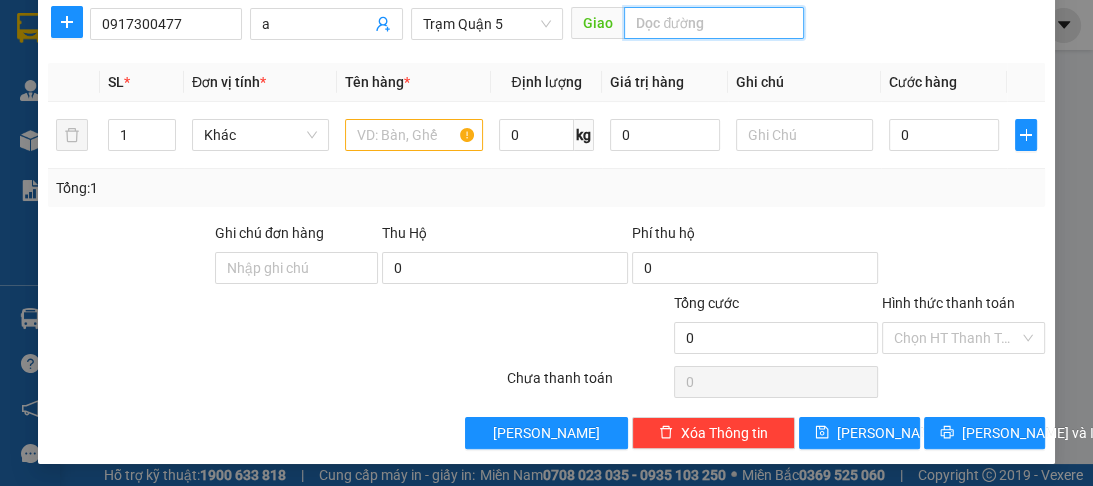 click at bounding box center [714, 23] 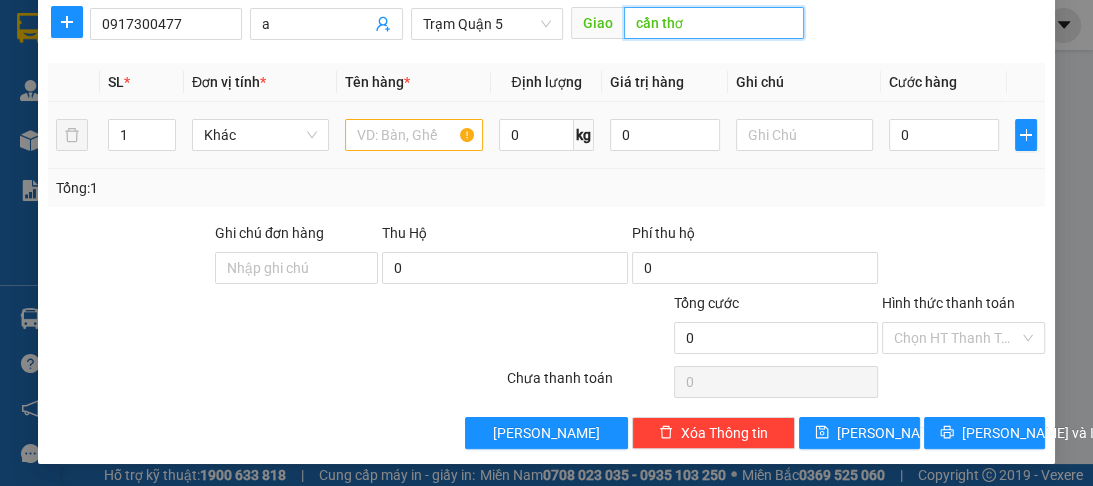 type on "cần thơ" 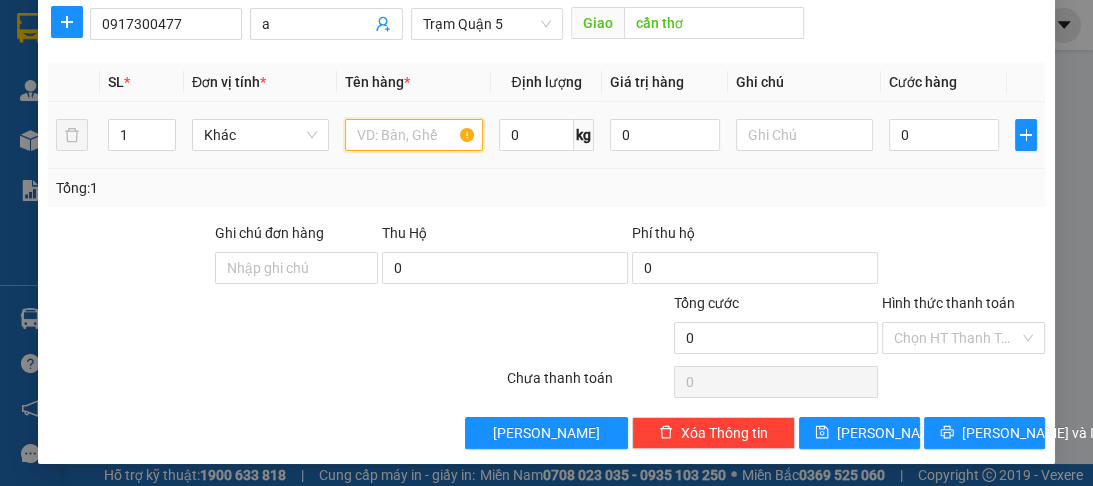 click at bounding box center [413, 135] 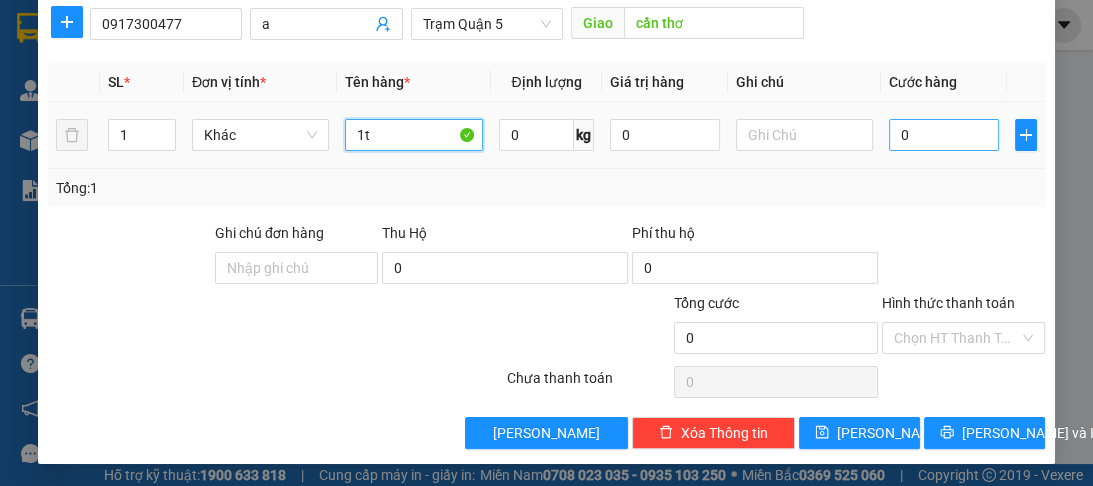 type on "1t" 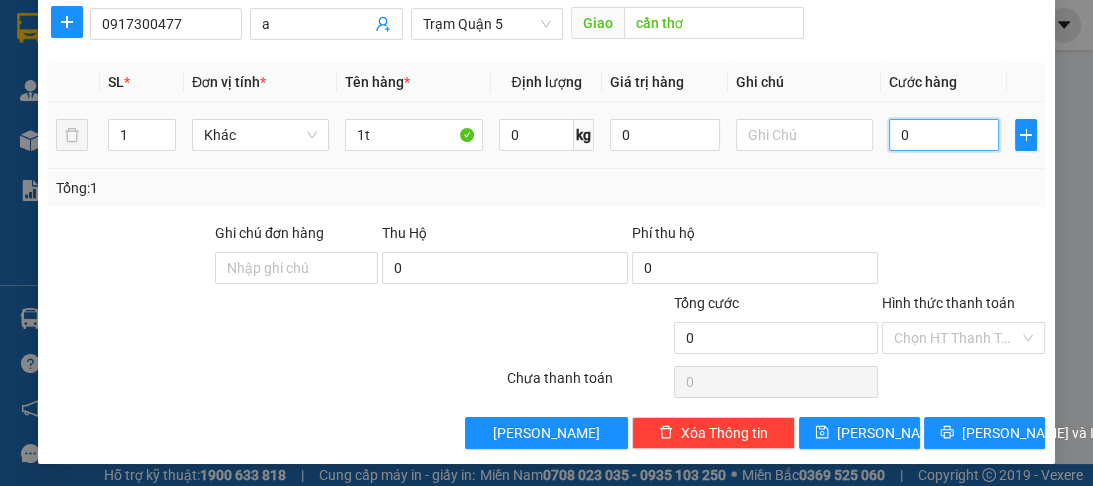 click on "0" at bounding box center (944, 135) 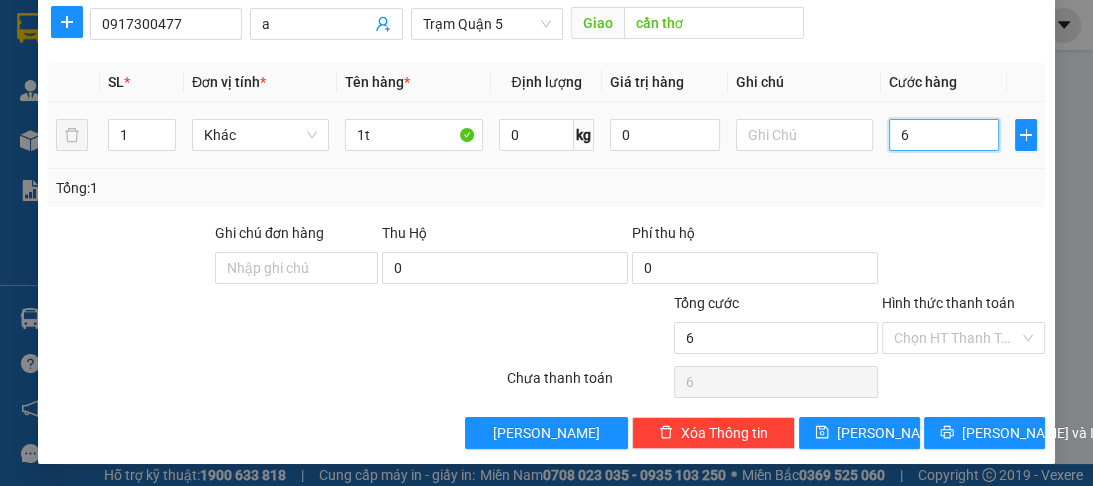type on "60" 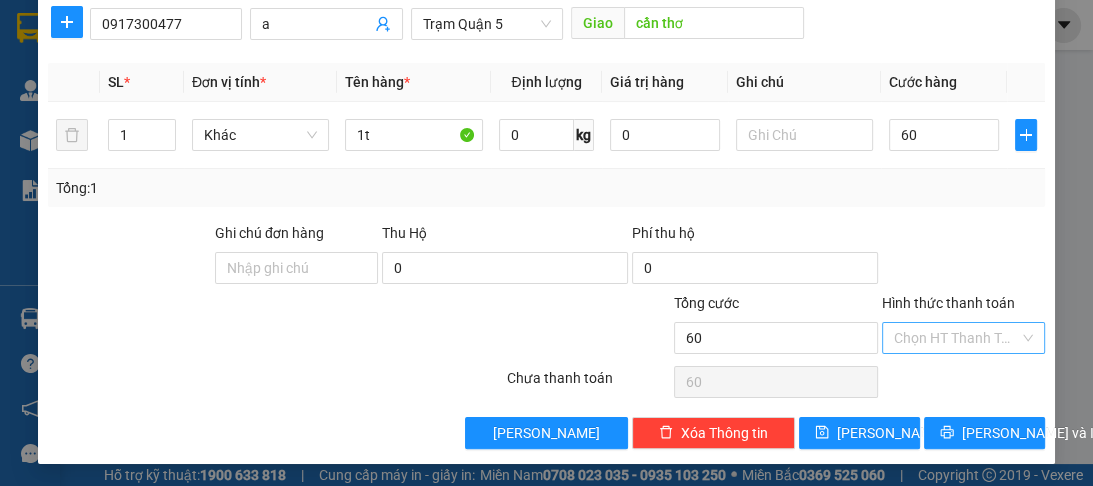 type on "60.000" 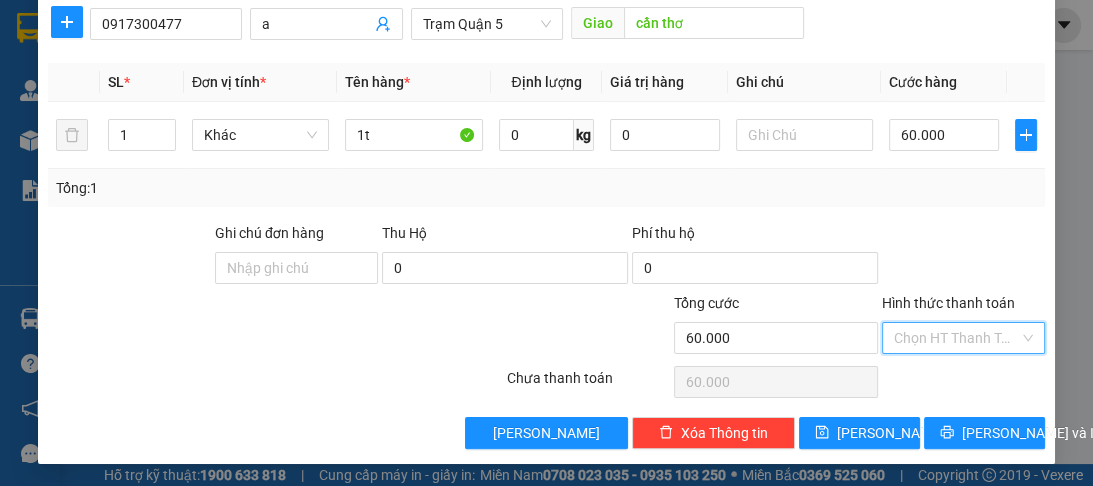 click on "Hình thức thanh toán" at bounding box center (956, 338) 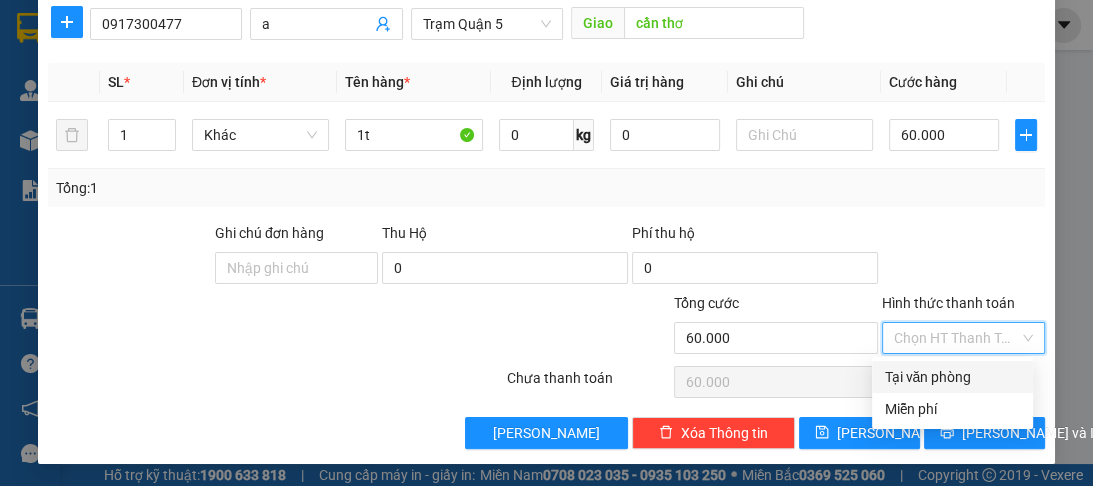 click on "Tại văn phòng" at bounding box center [952, 377] 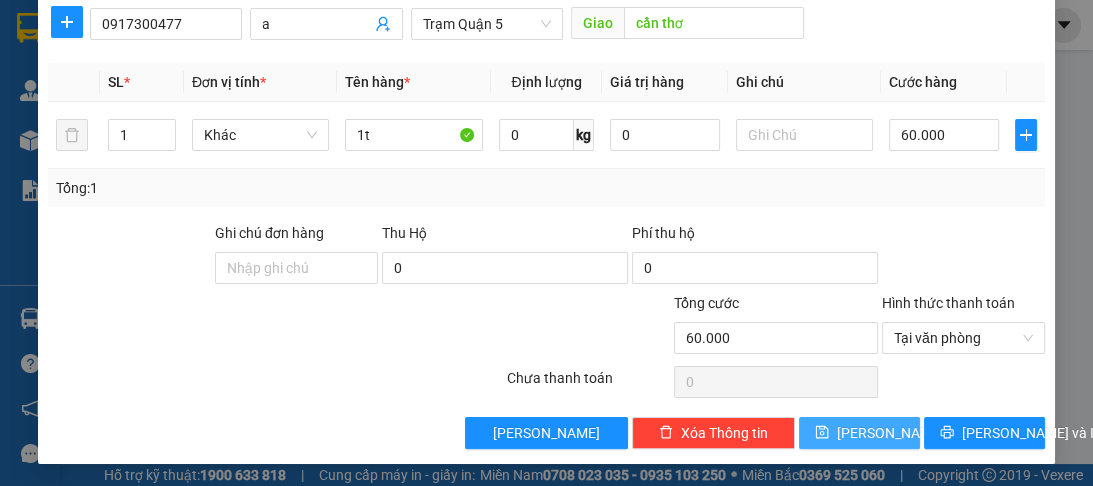 click on "Lưu" at bounding box center (890, 433) 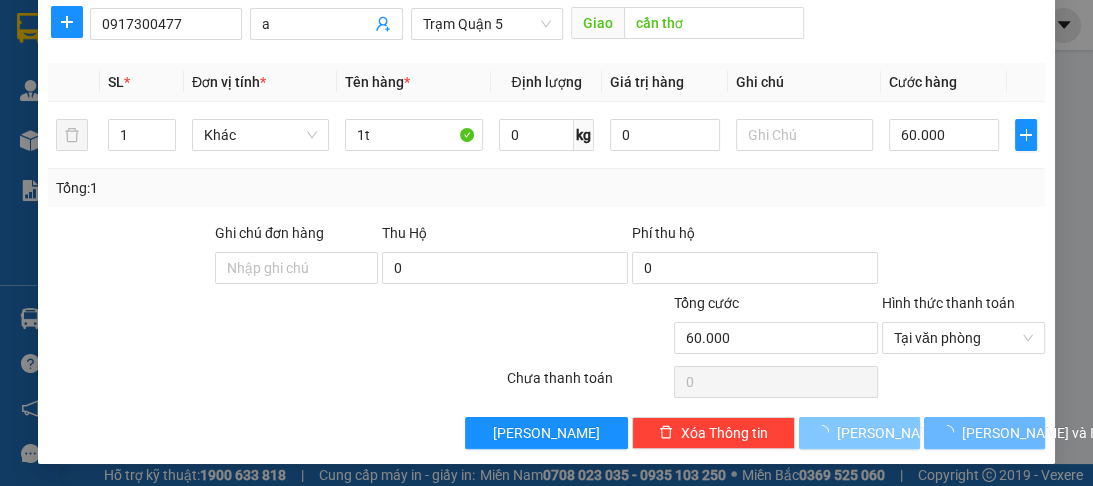 type 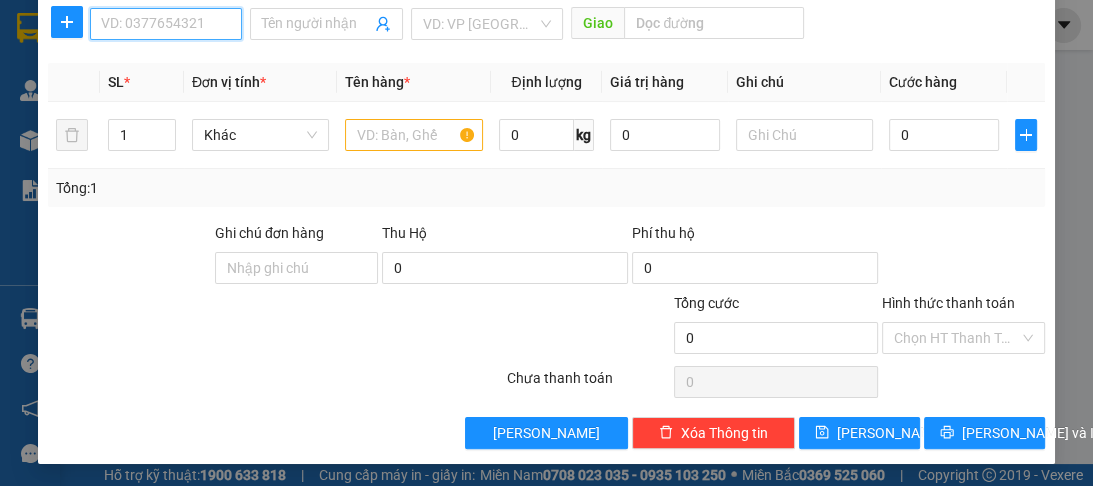 click on "SĐT Người Nhận  *" at bounding box center [166, 24] 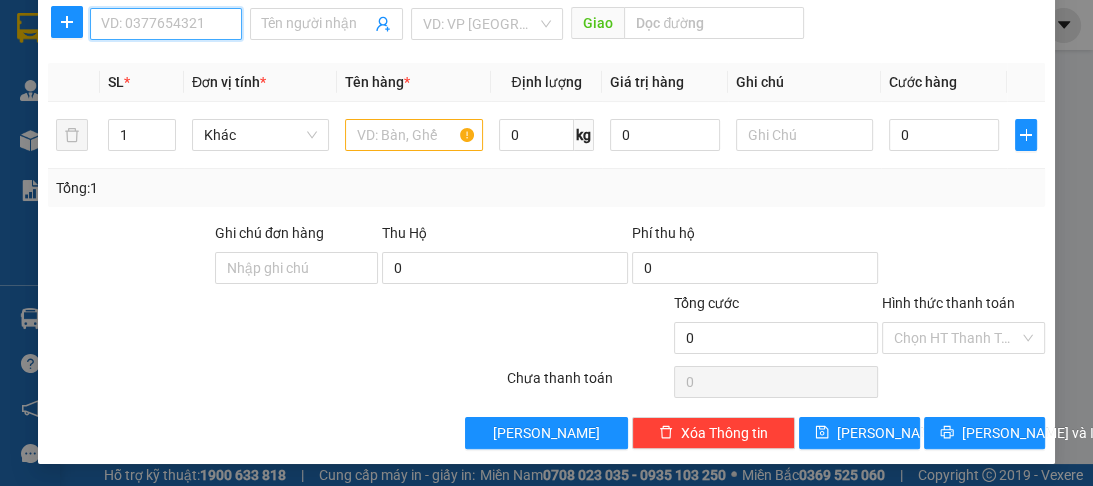 click on "SĐT Người Nhận  *" at bounding box center [166, 24] 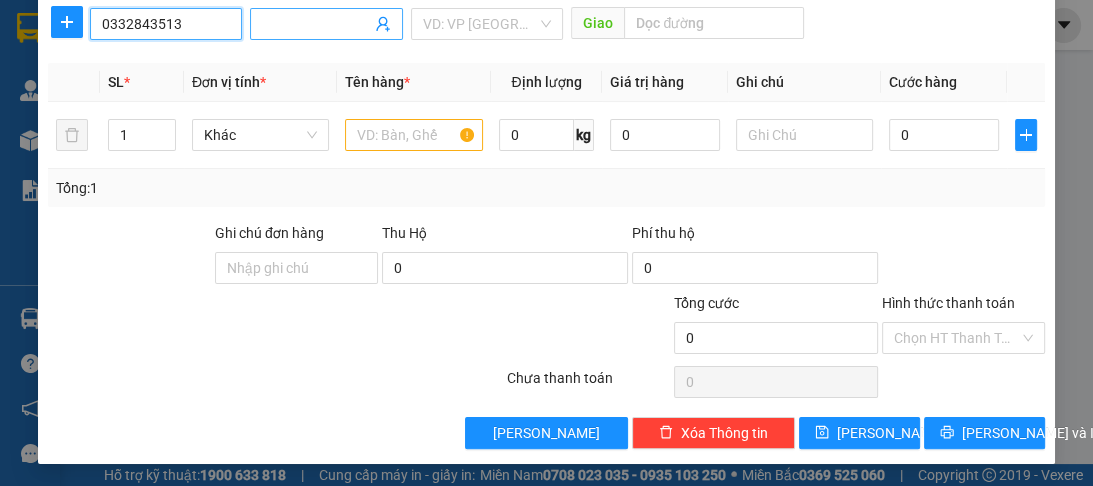 type on "0332843513" 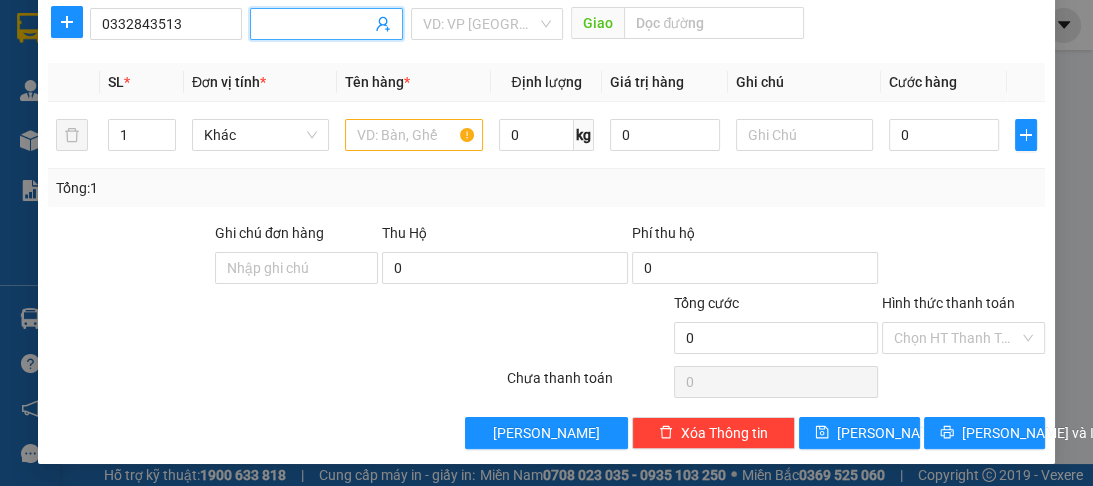 click on "Người nhận  *" at bounding box center (316, 24) 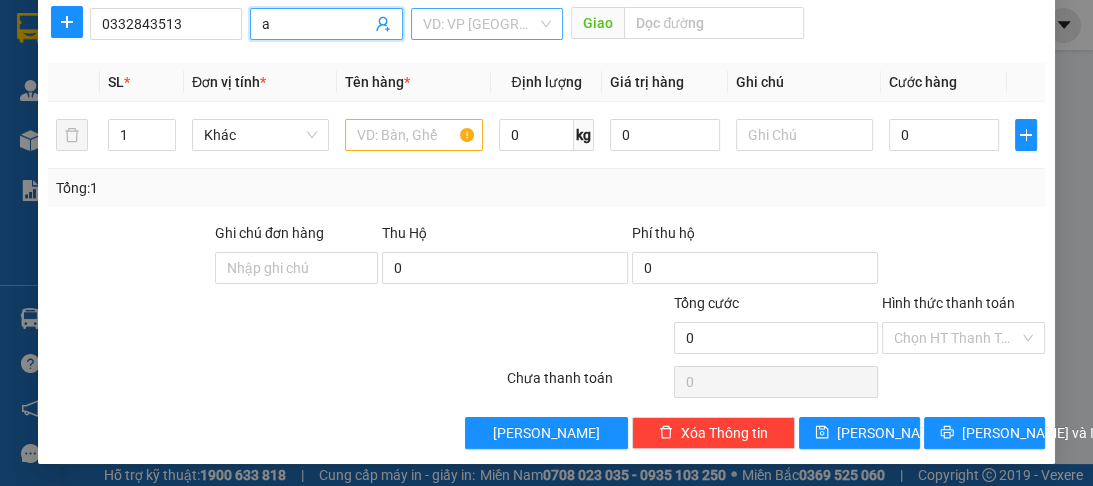 type on "a" 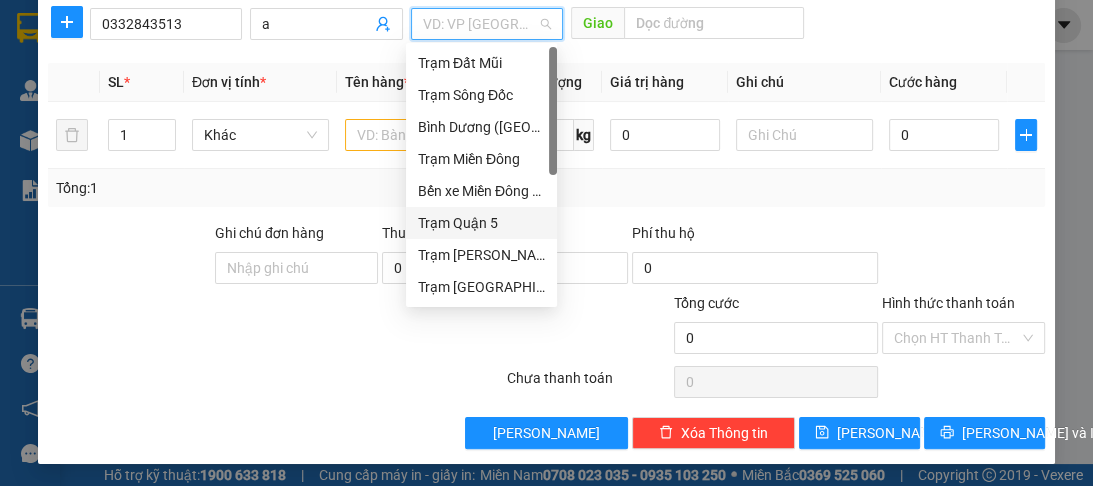 click on "Trạm Quận 5" at bounding box center [481, 223] 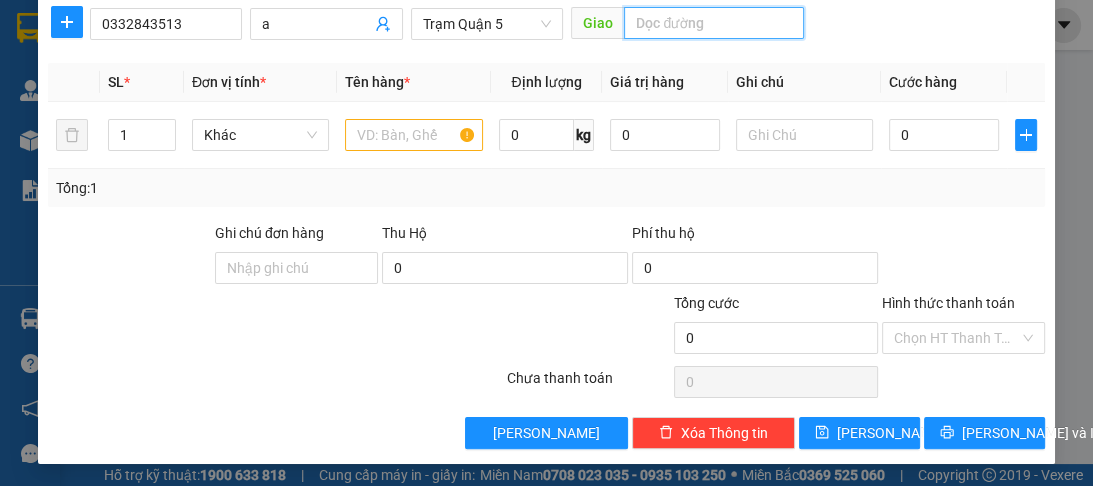 click at bounding box center [714, 23] 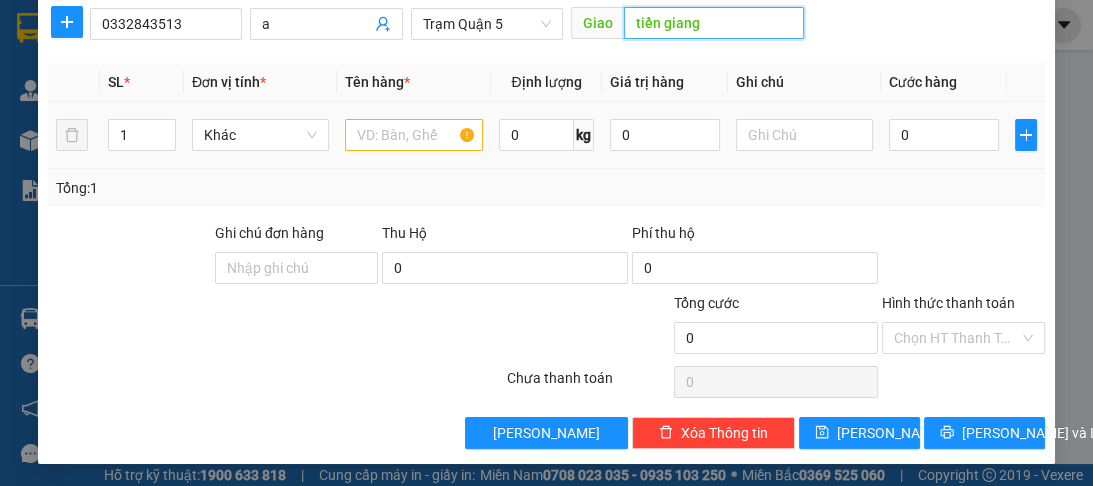 type on "tiền giang" 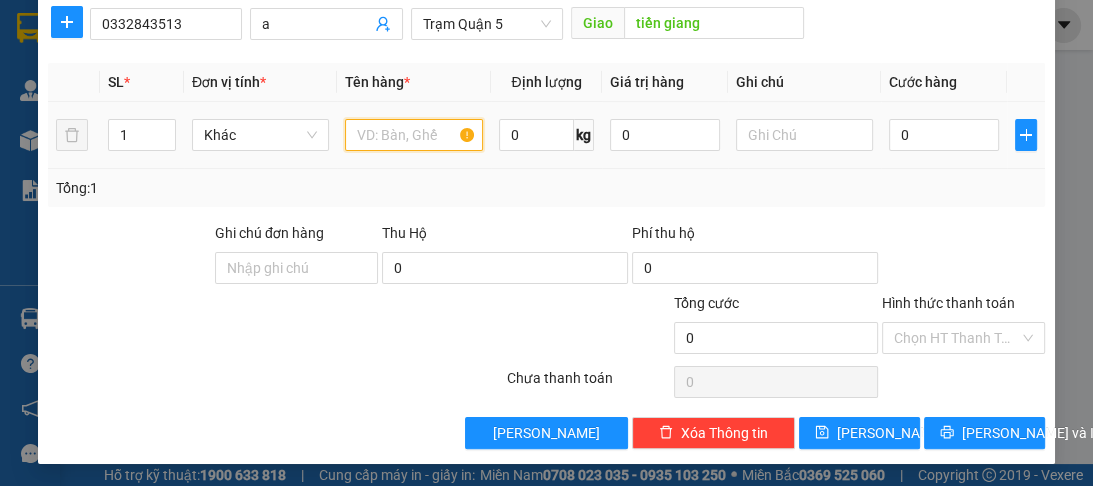 click at bounding box center (413, 135) 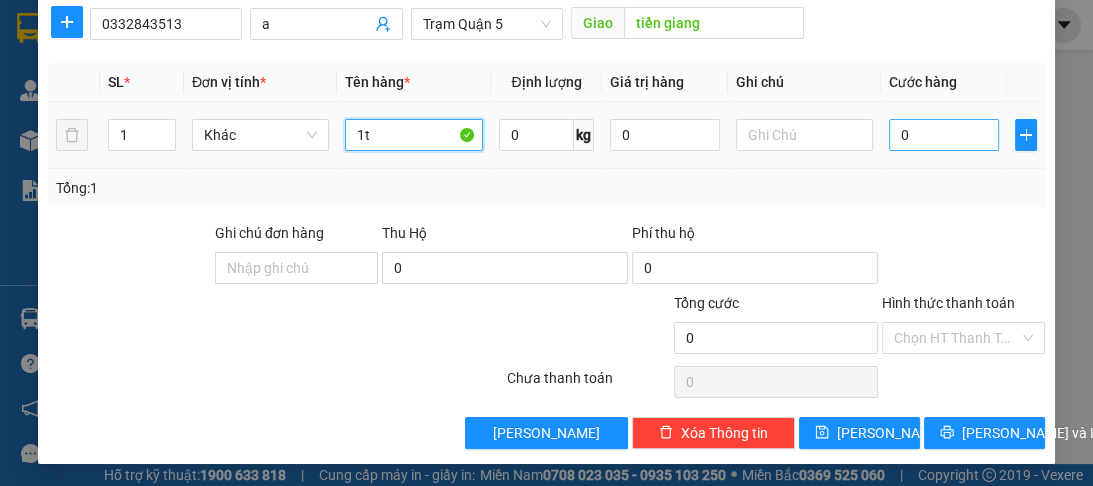 type on "1t" 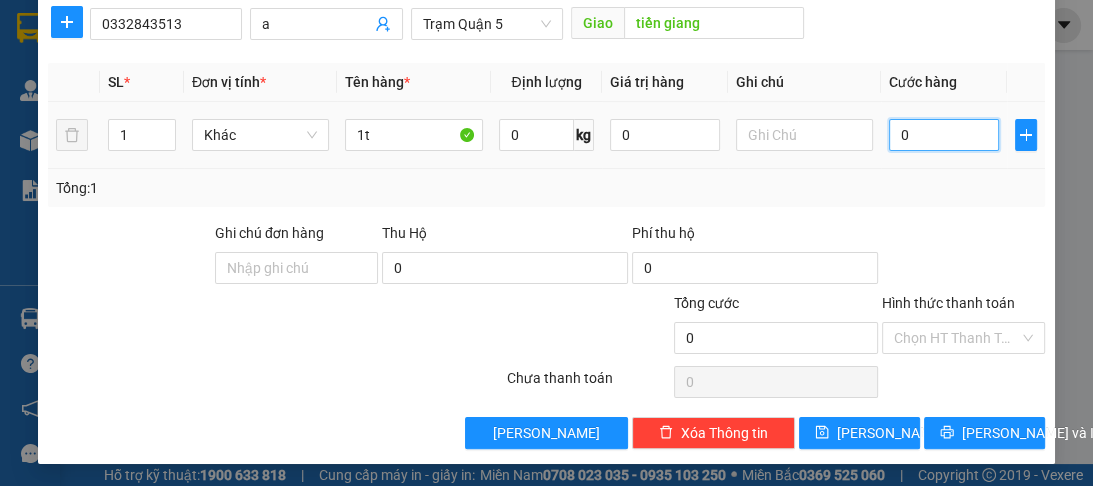 click on "0" at bounding box center (944, 135) 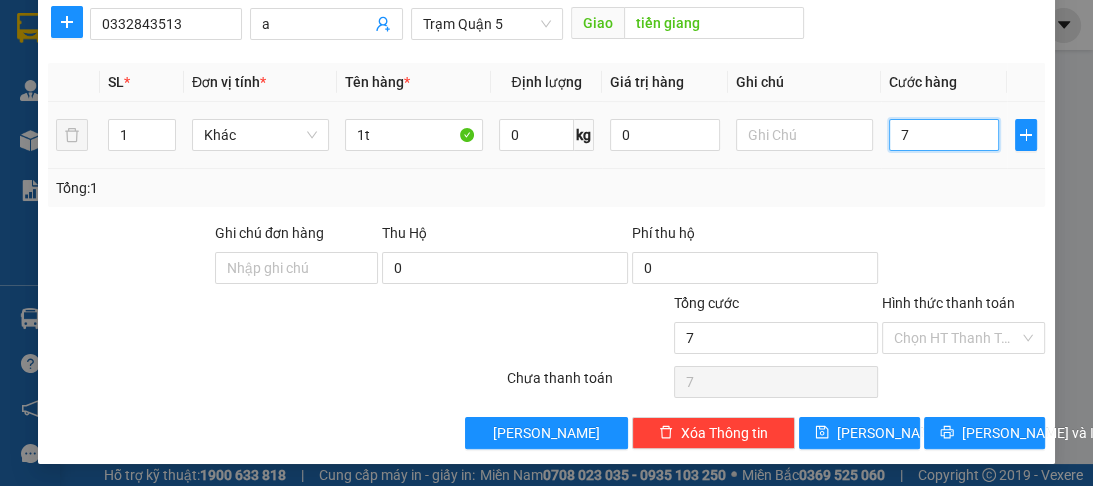 type on "70" 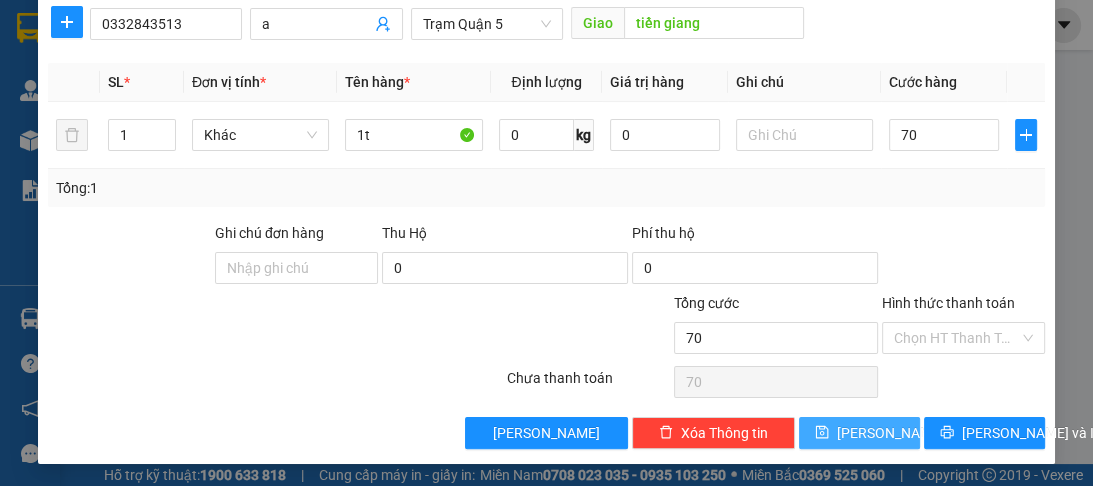 type on "70.000" 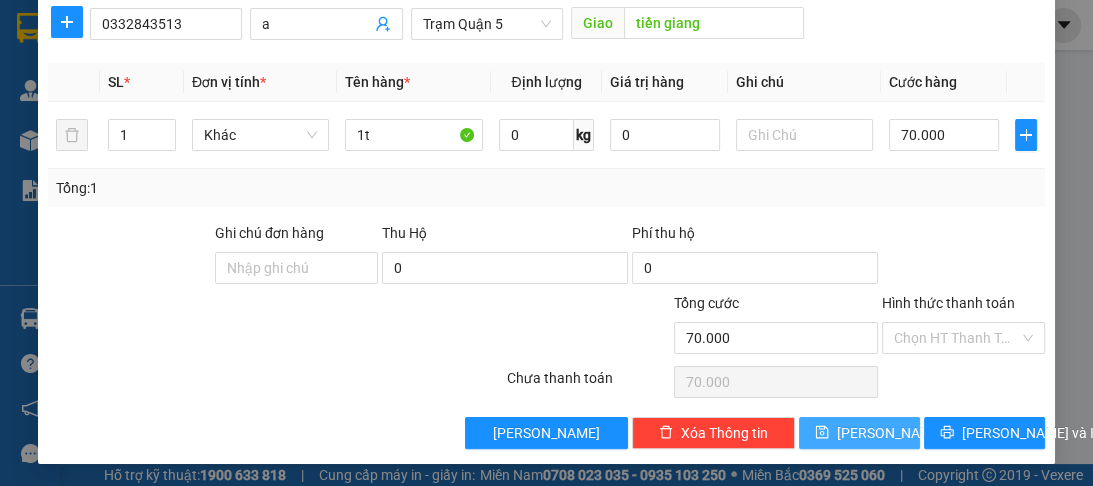 click on "Lưu" at bounding box center (859, 433) 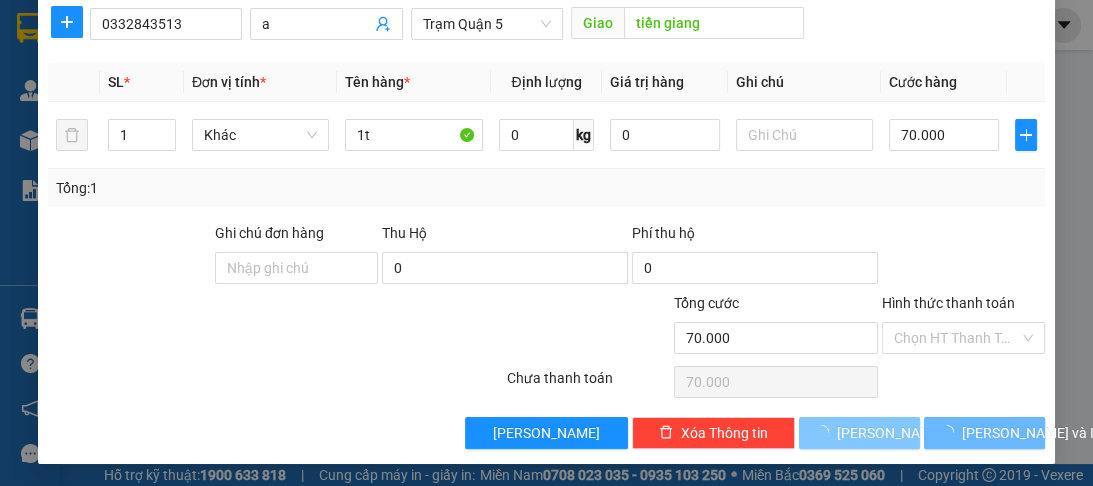 type 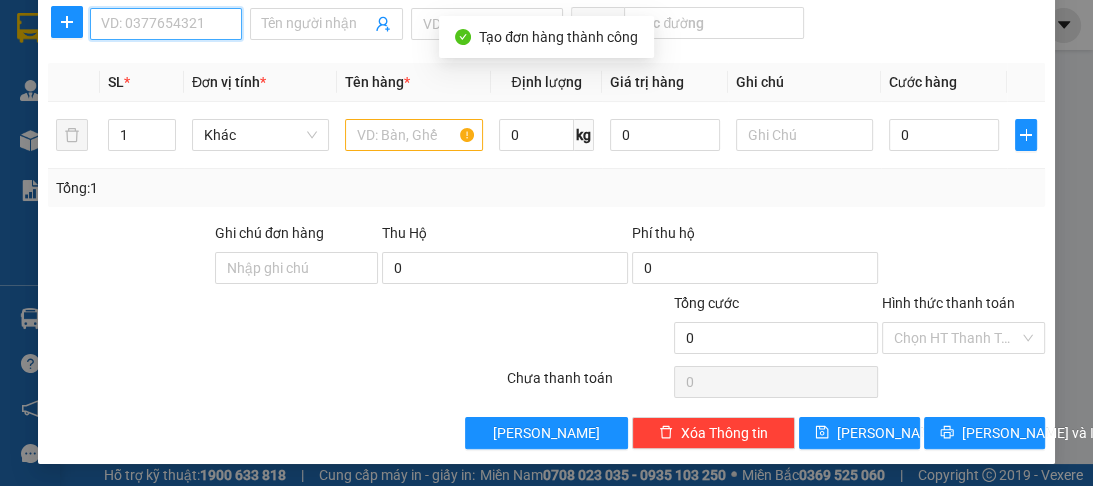 click on "SĐT Người Nhận  *" at bounding box center [166, 24] 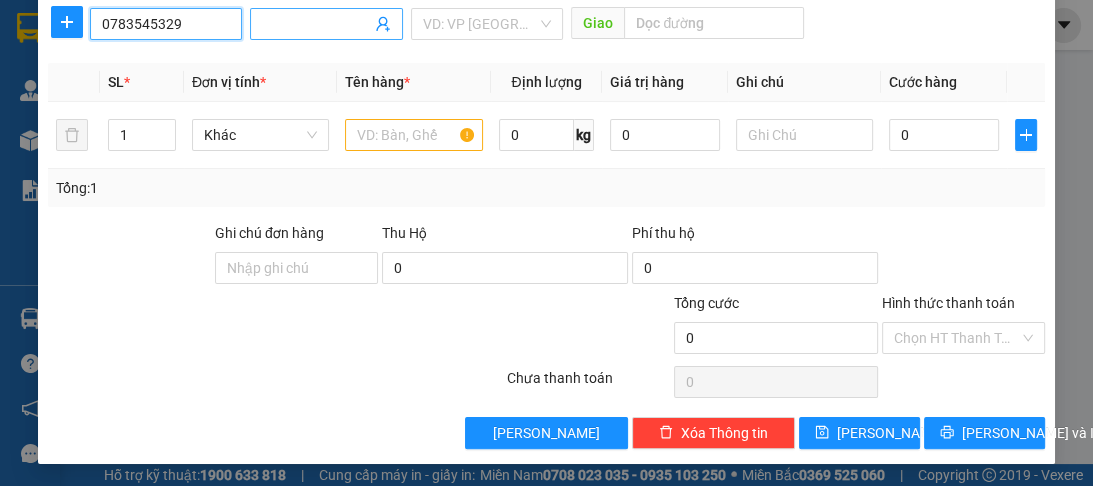 type on "0783545329" 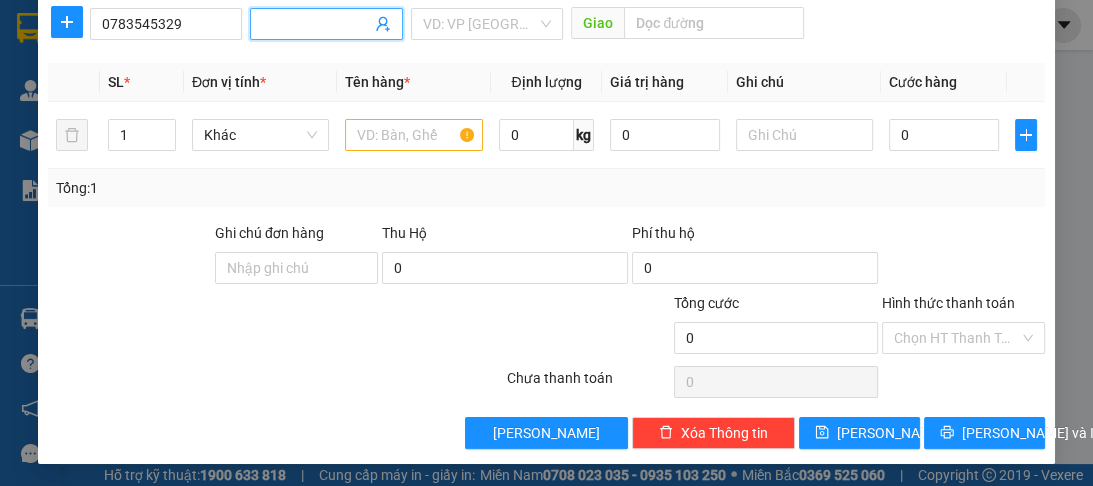 click on "Người nhận  *" at bounding box center (316, 24) 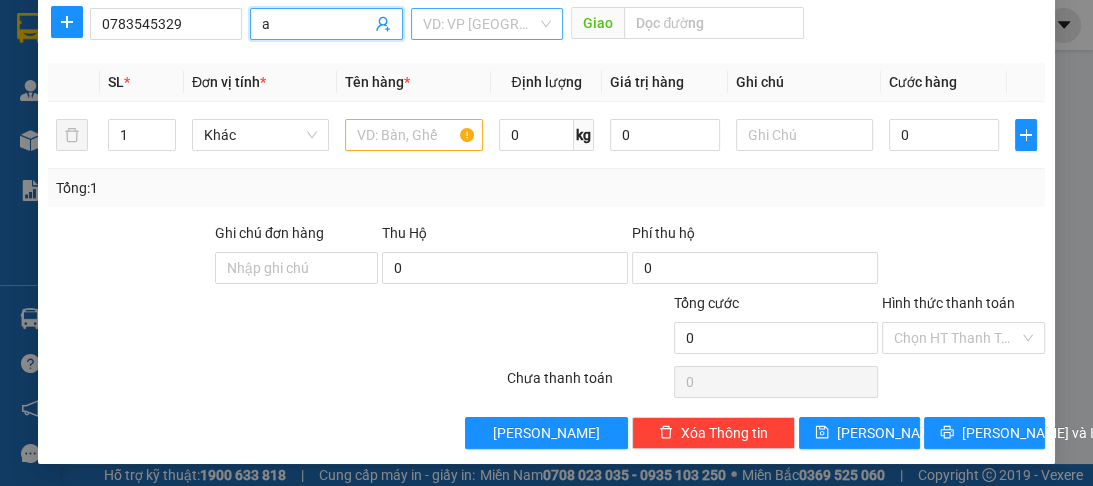 type on "a" 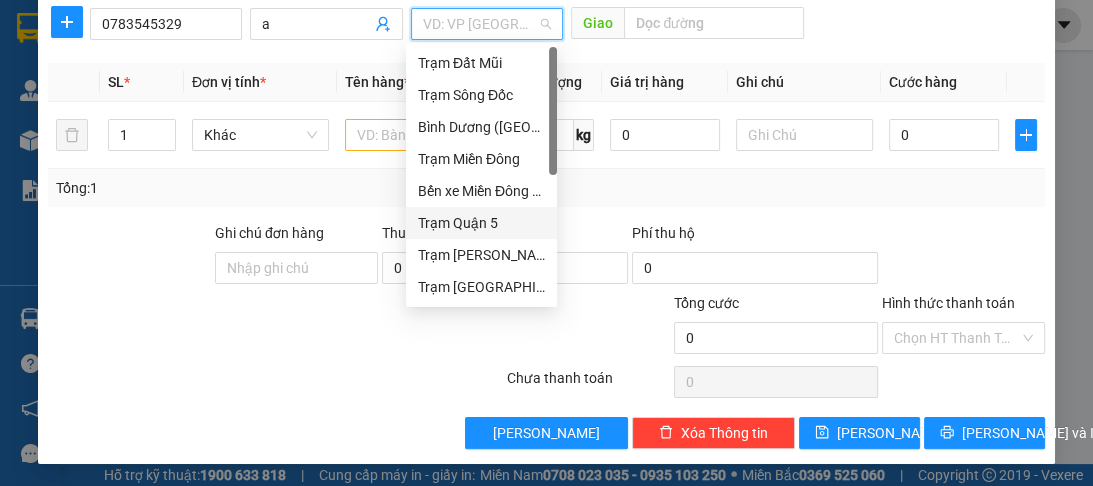 click on "Trạm Quận 5" at bounding box center [481, 223] 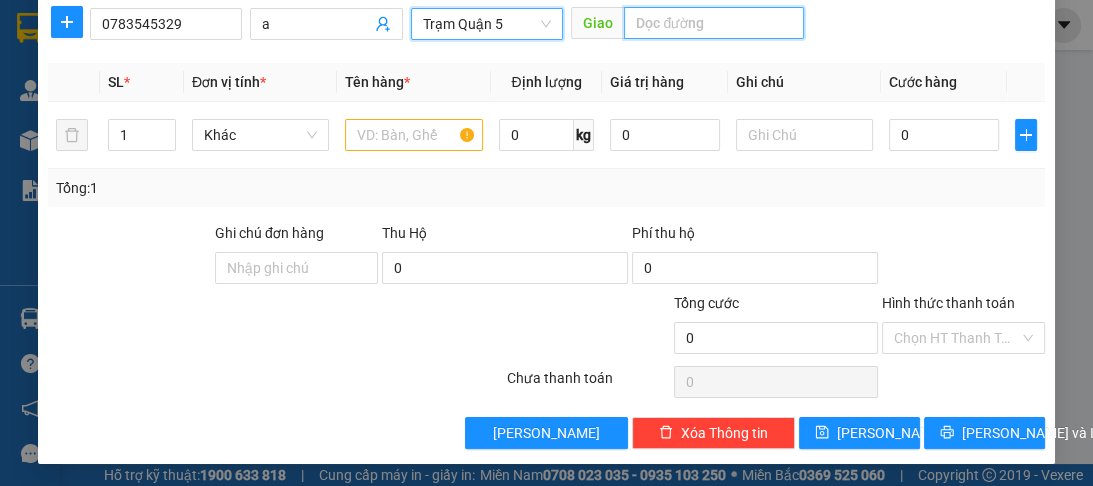 click at bounding box center (714, 23) 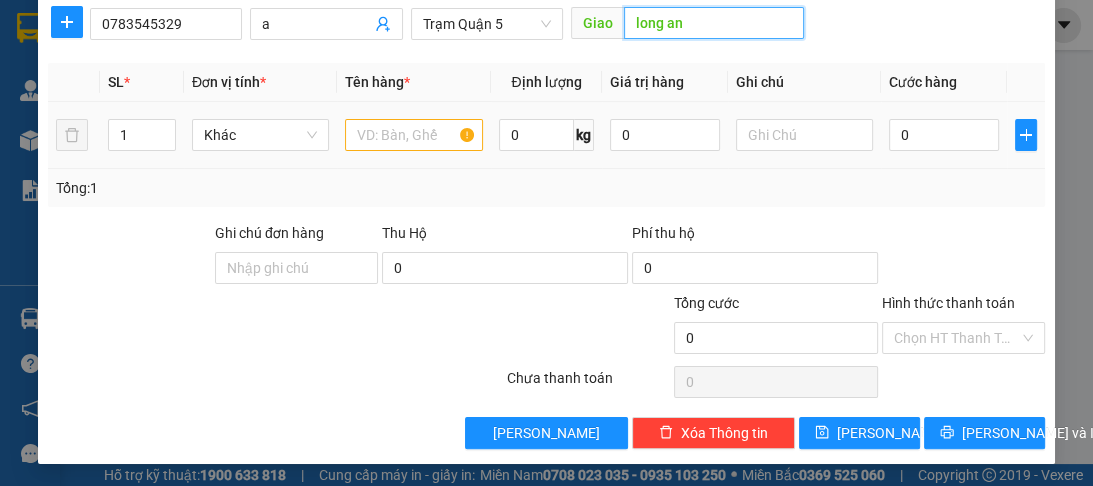 type on "long an" 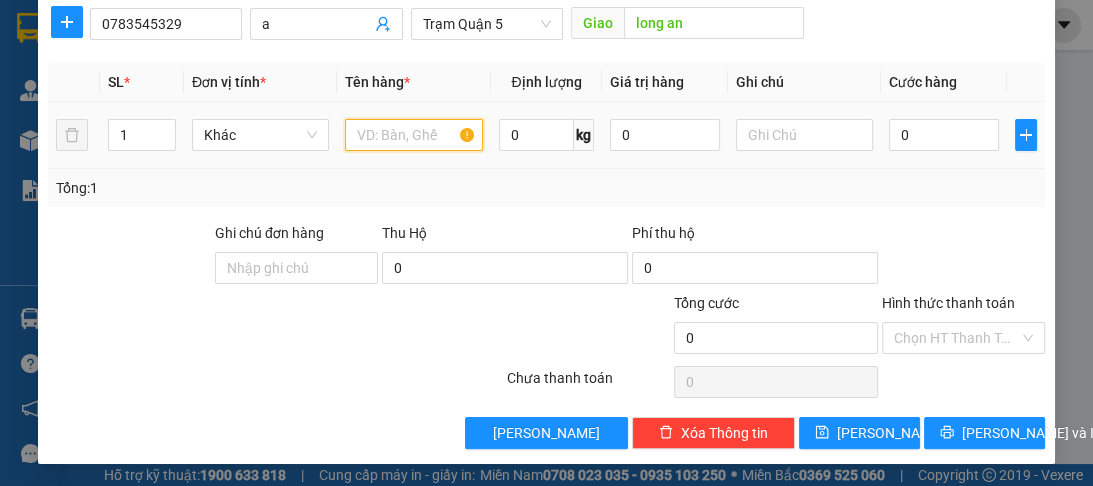 click at bounding box center (413, 135) 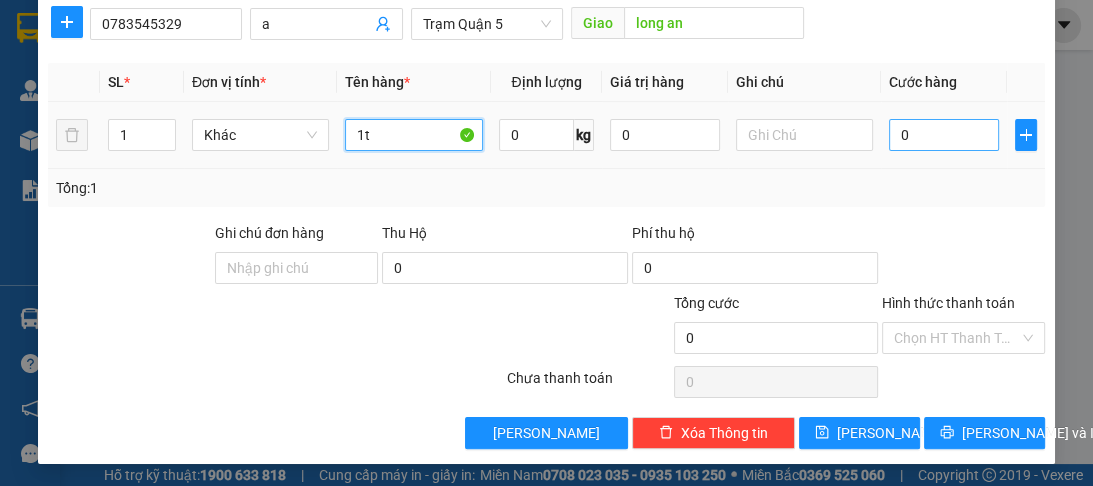 type on "1t" 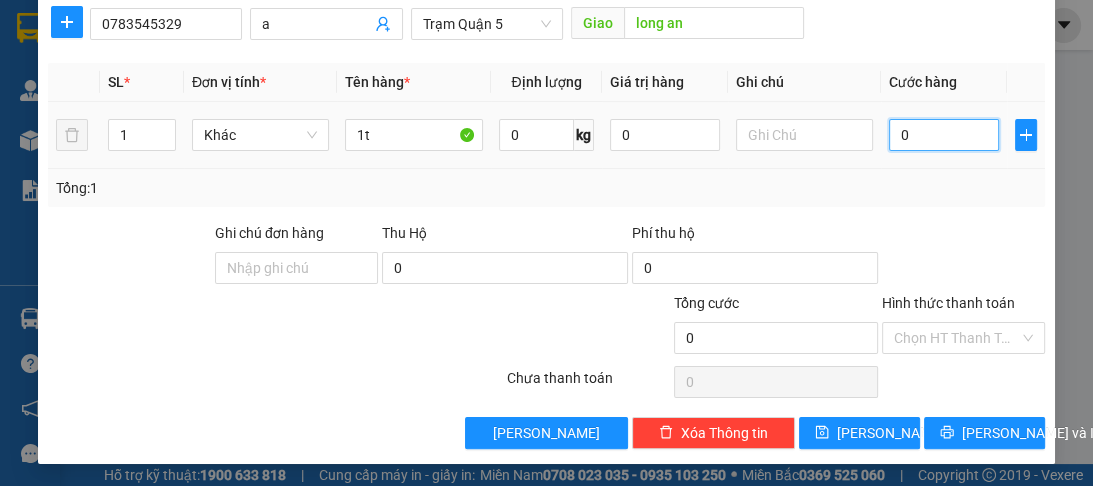 type on "1" 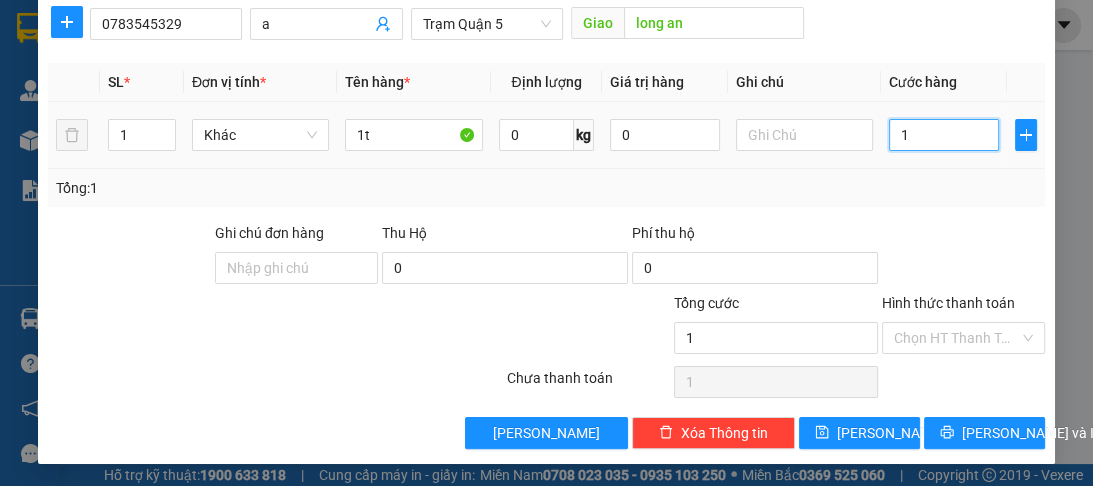 type on "10" 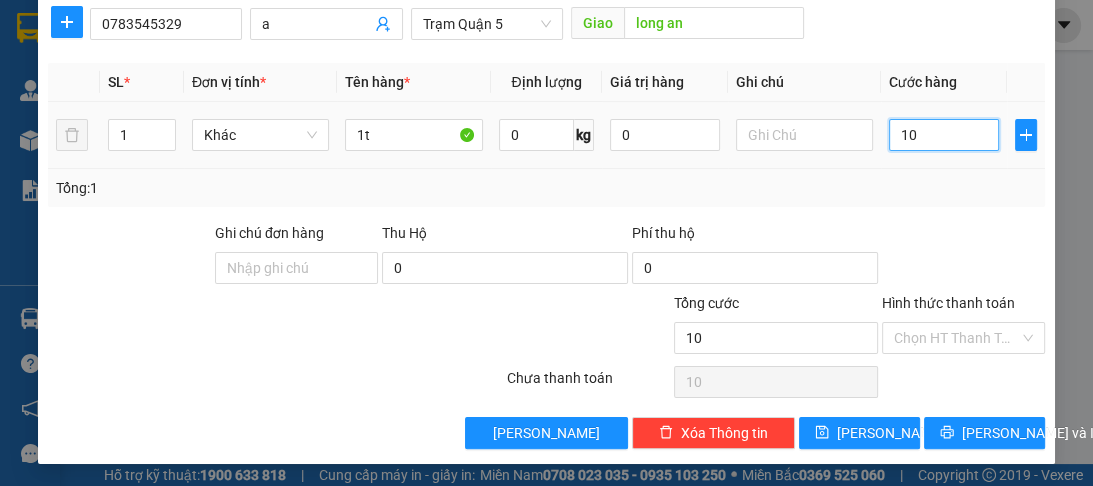 type on "100" 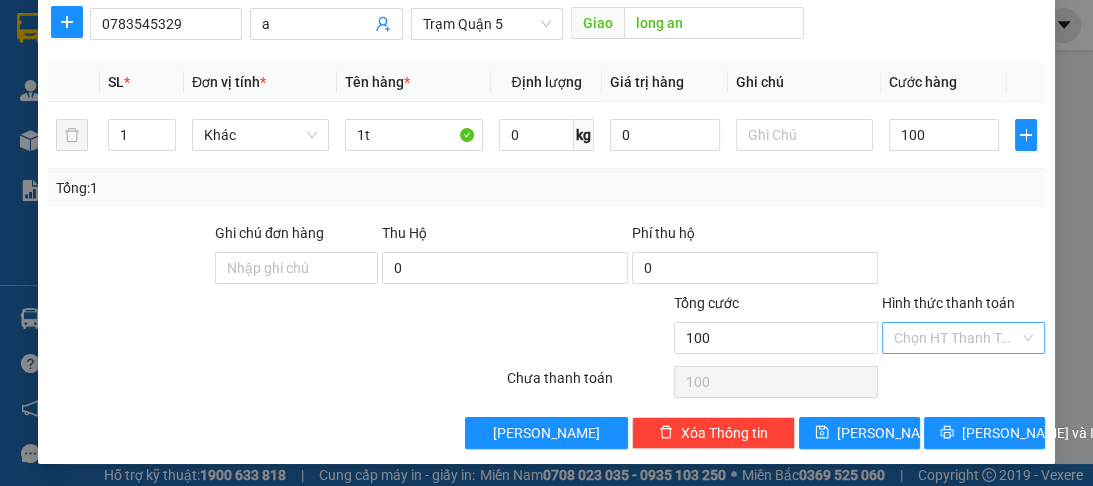 type on "100.000" 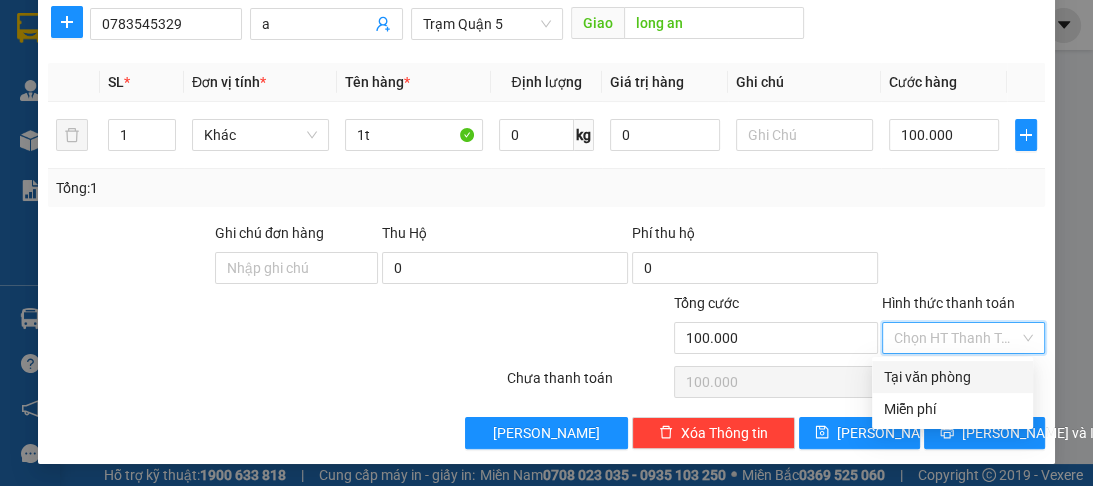 click on "Hình thức thanh toán" at bounding box center [956, 338] 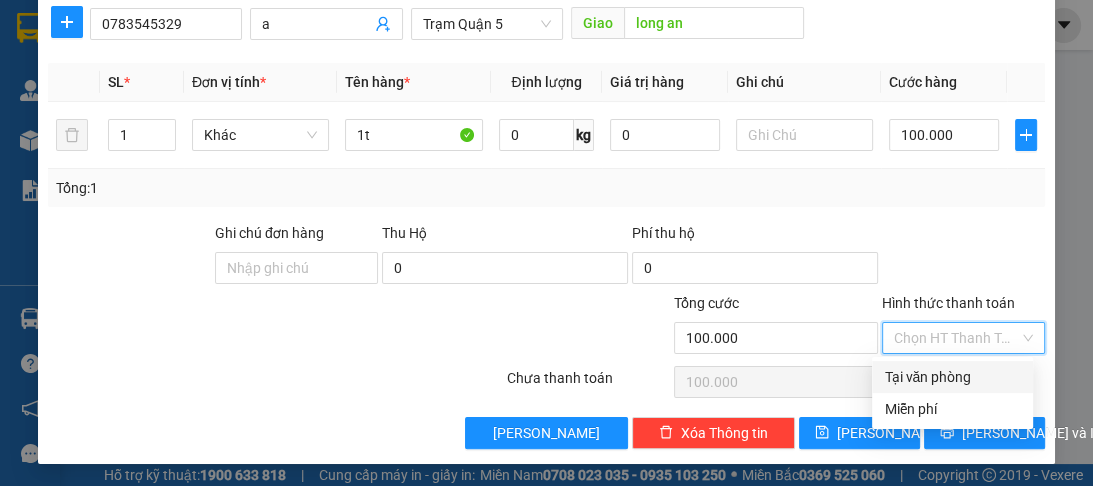 click on "Tại văn phòng" at bounding box center [952, 377] 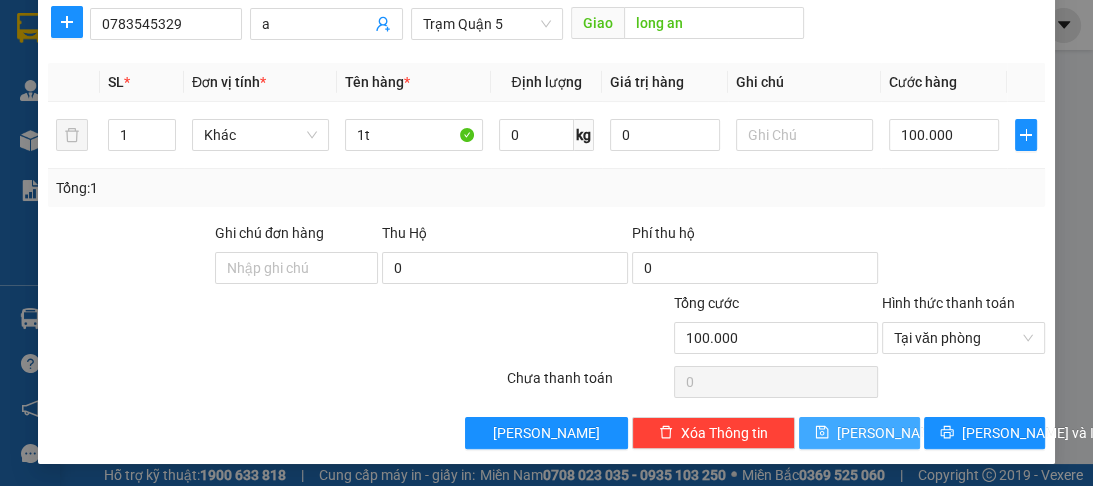 click on "Lưu" at bounding box center [859, 433] 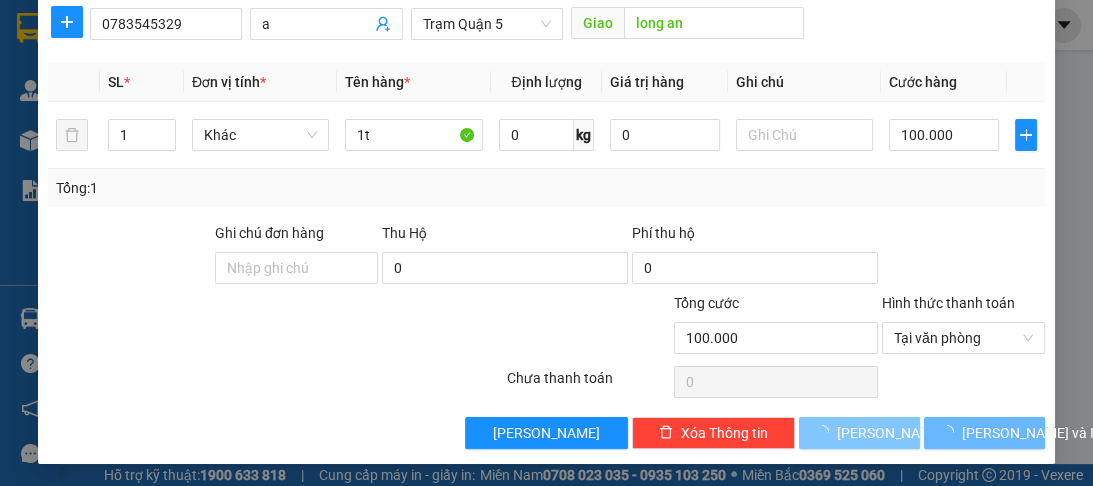 type 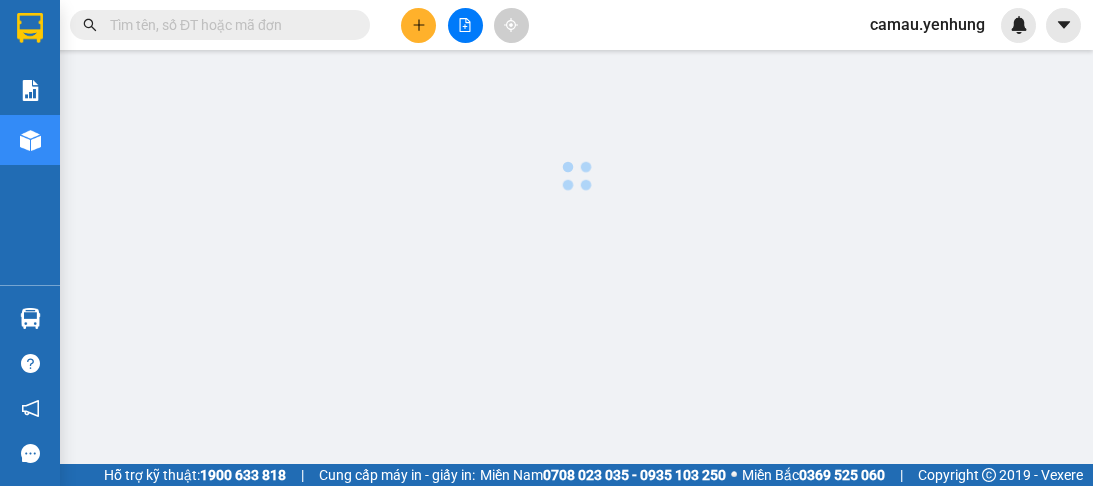 scroll, scrollTop: 0, scrollLeft: 0, axis: both 